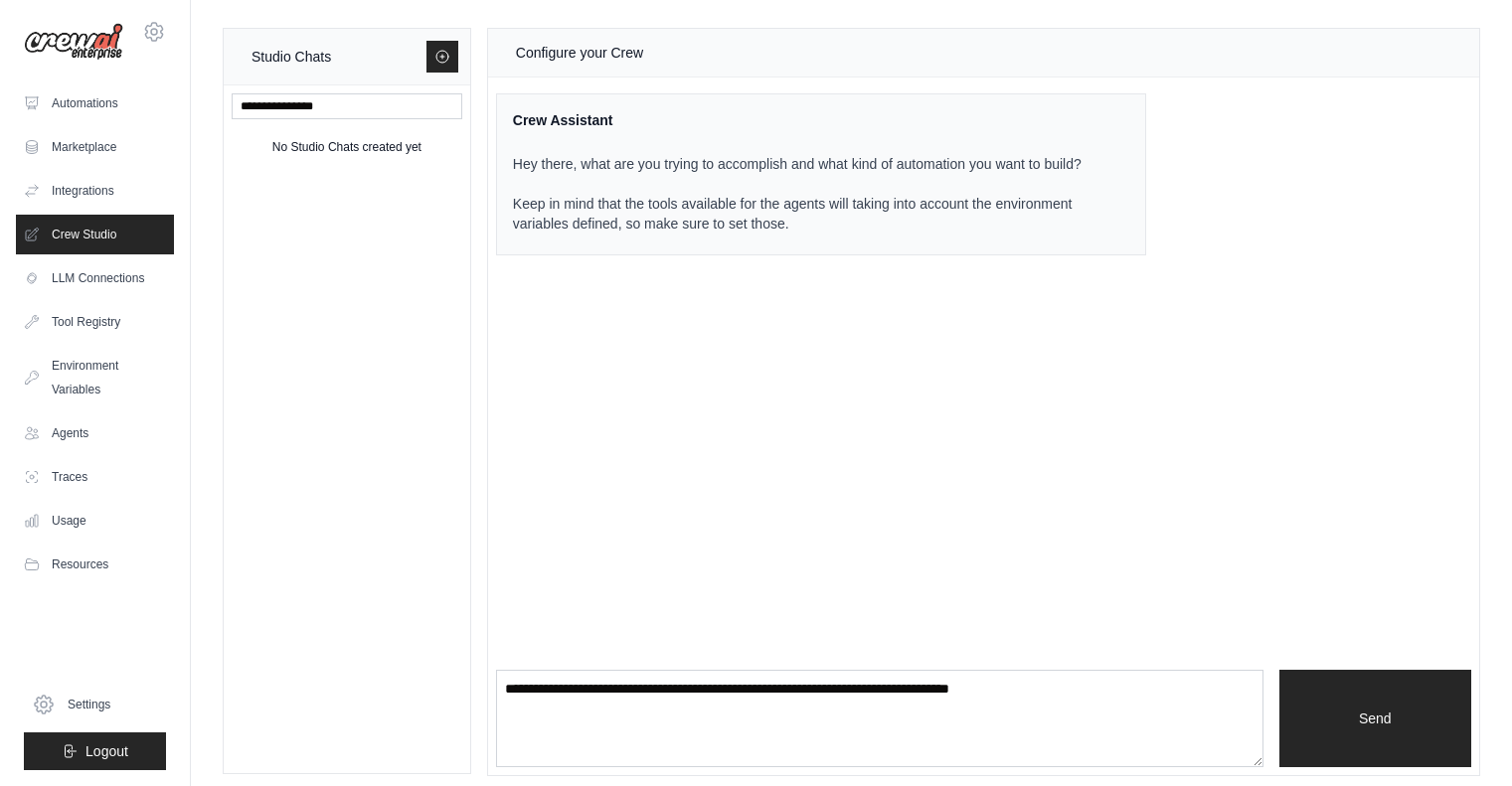 scroll, scrollTop: 0, scrollLeft: 0, axis: both 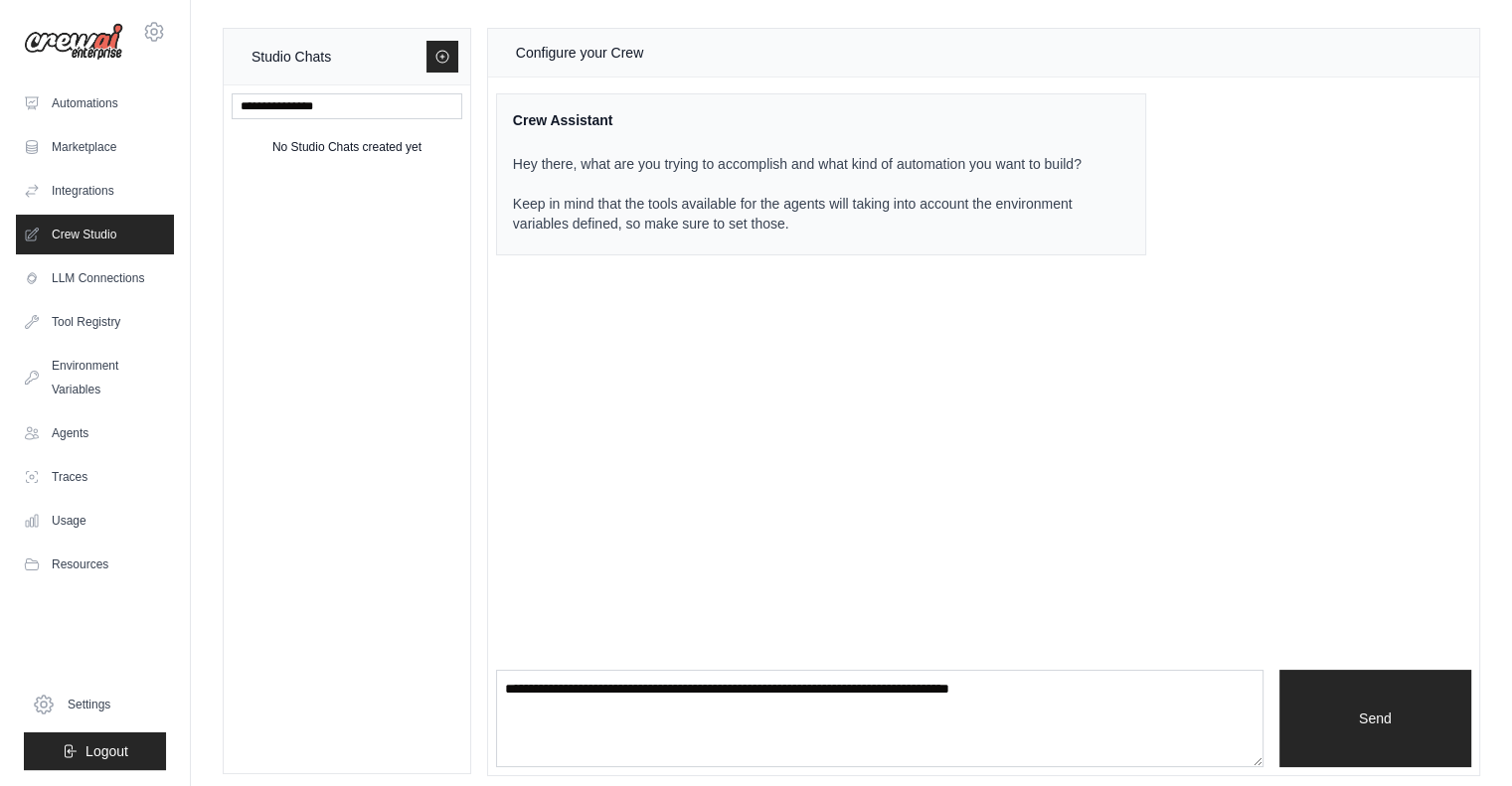 click on "Crew Studio" at bounding box center [94, 235] 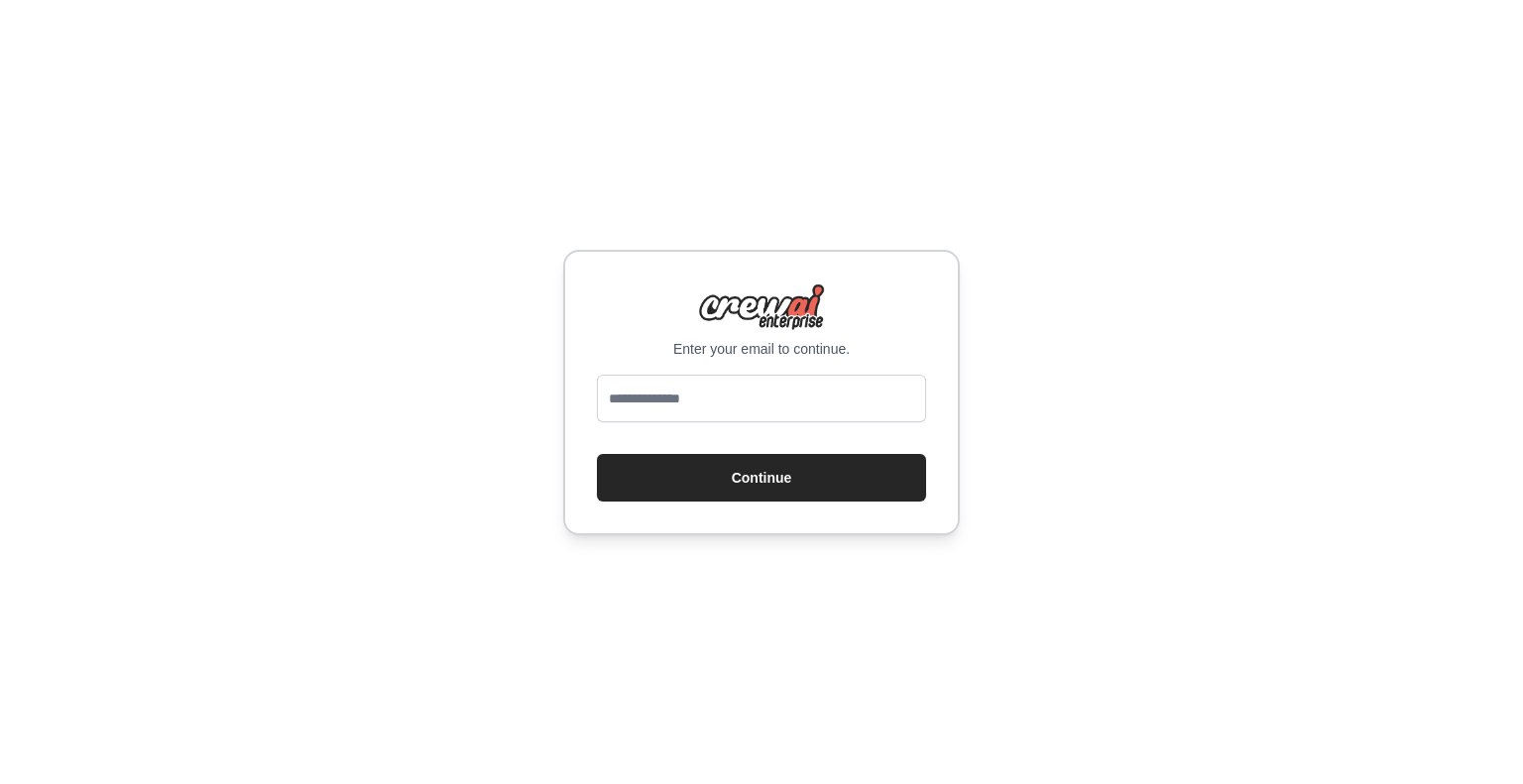 scroll, scrollTop: 0, scrollLeft: 0, axis: both 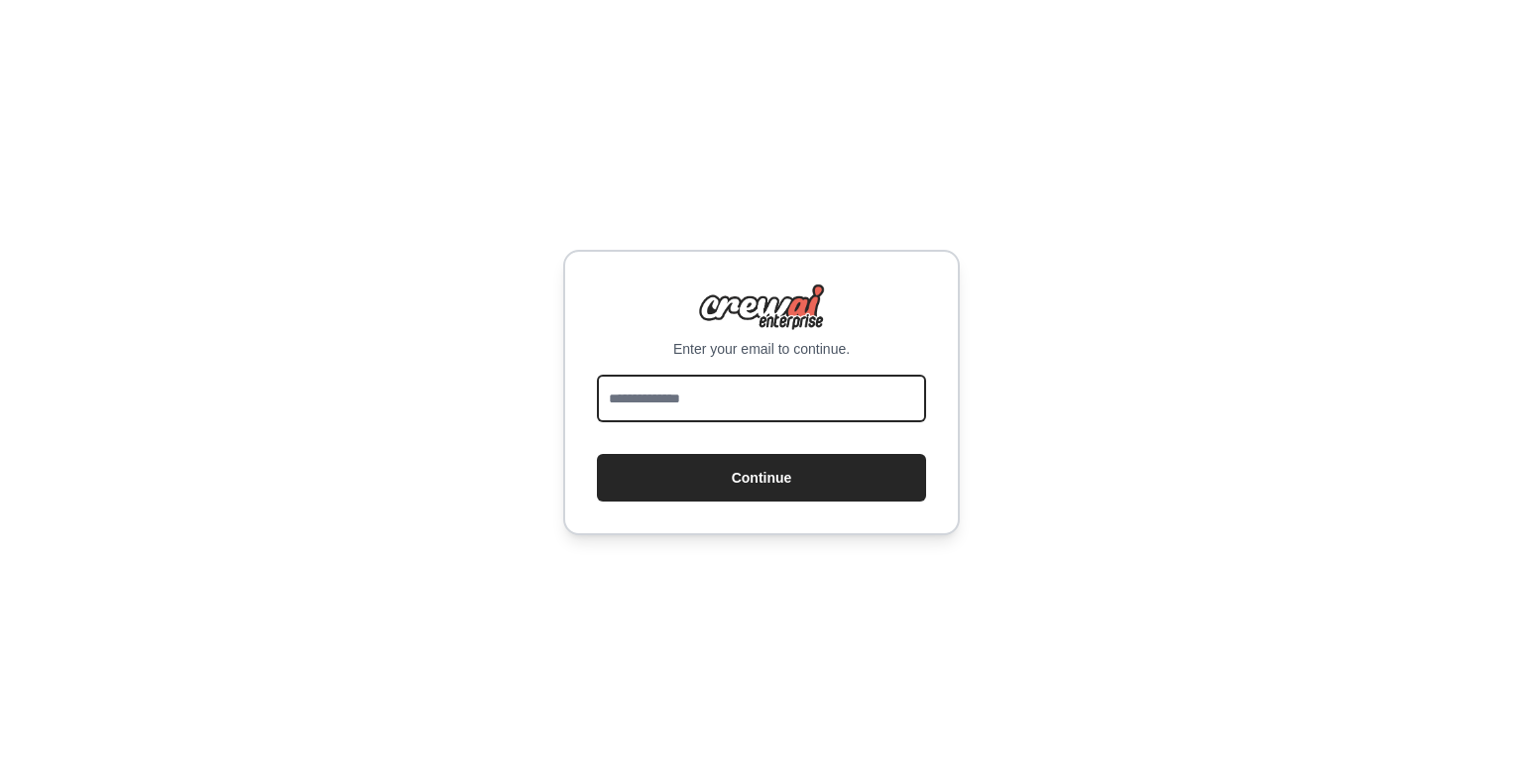 click at bounding box center [762, 398] 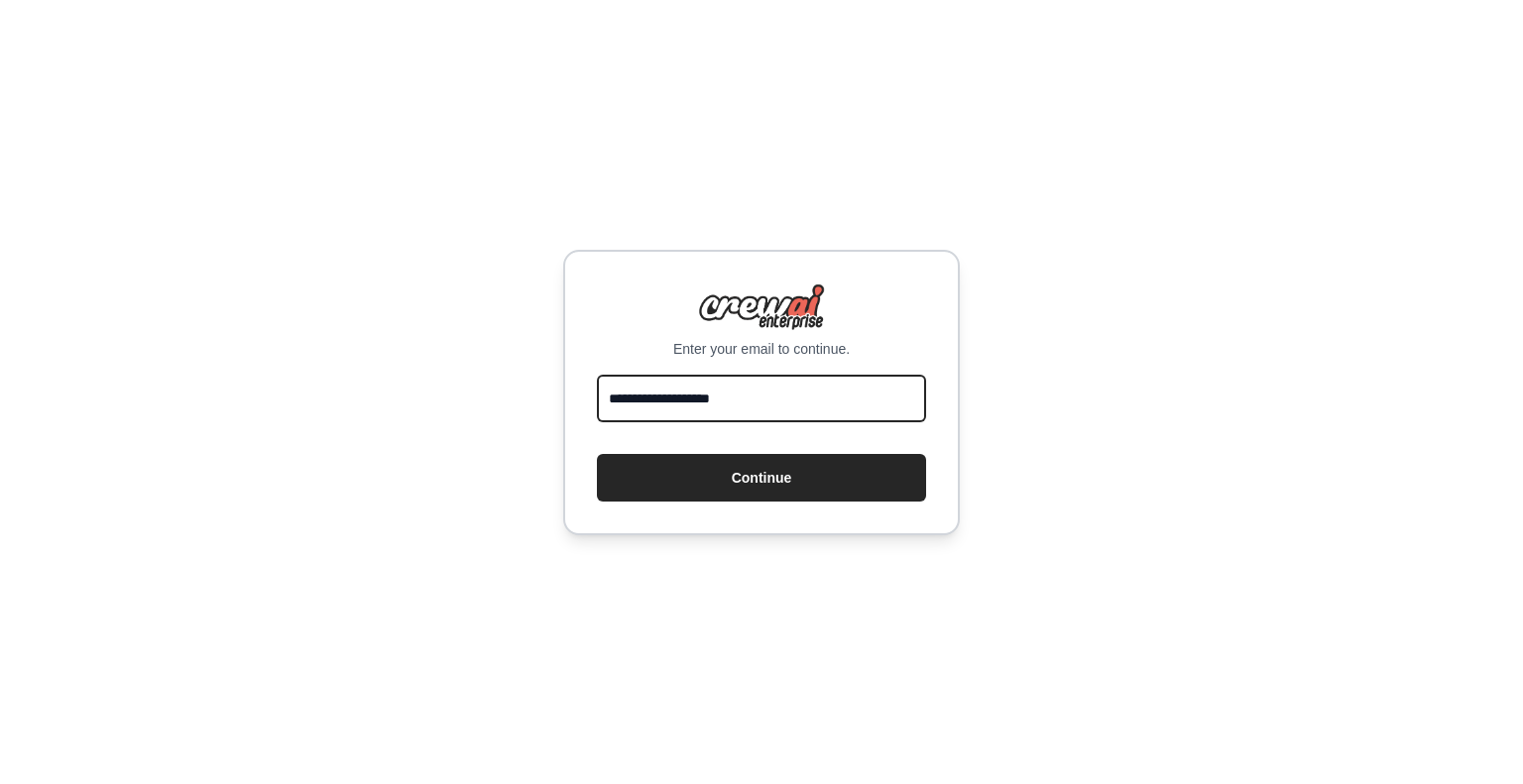 type on "**********" 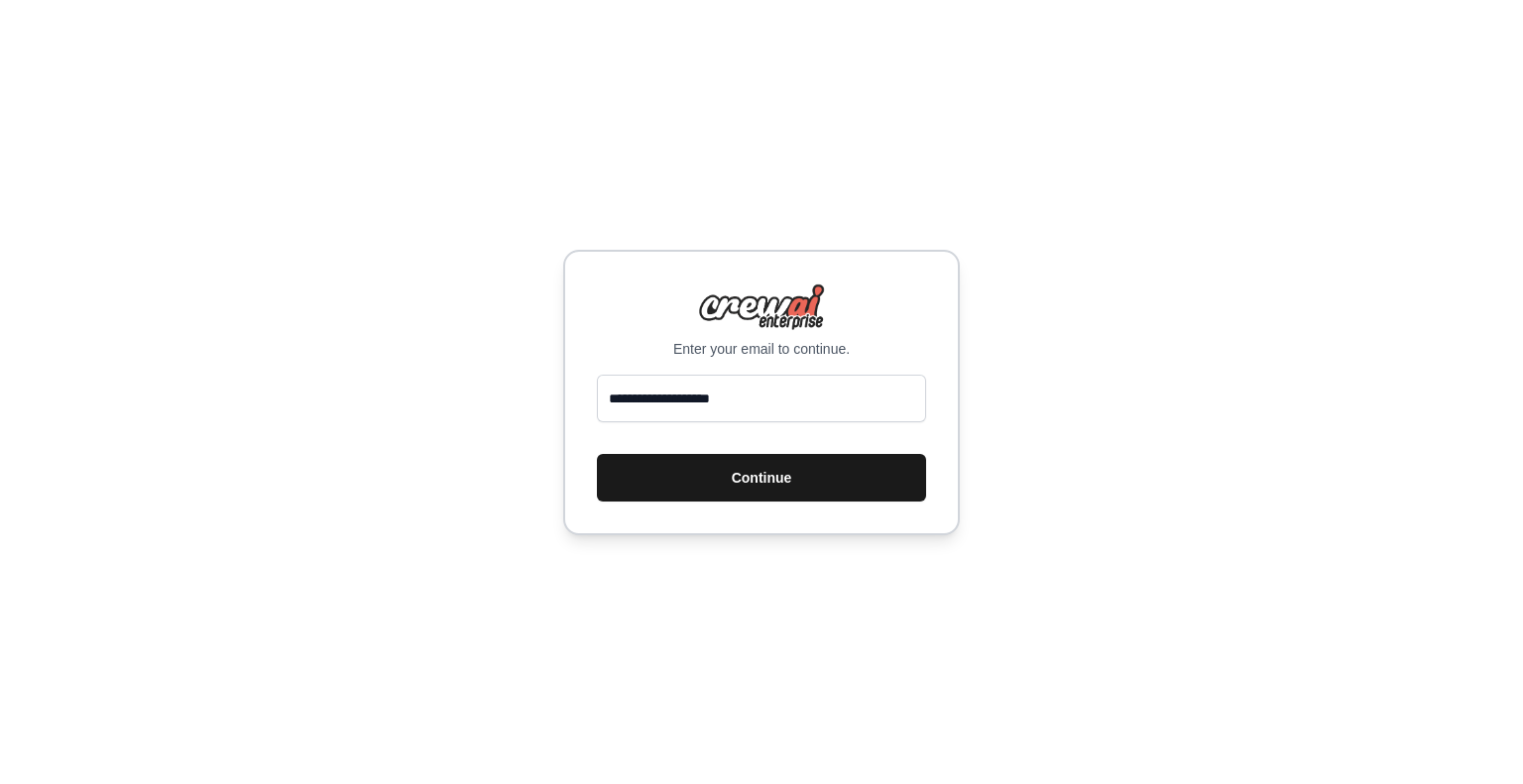 click on "Continue" at bounding box center (762, 478) 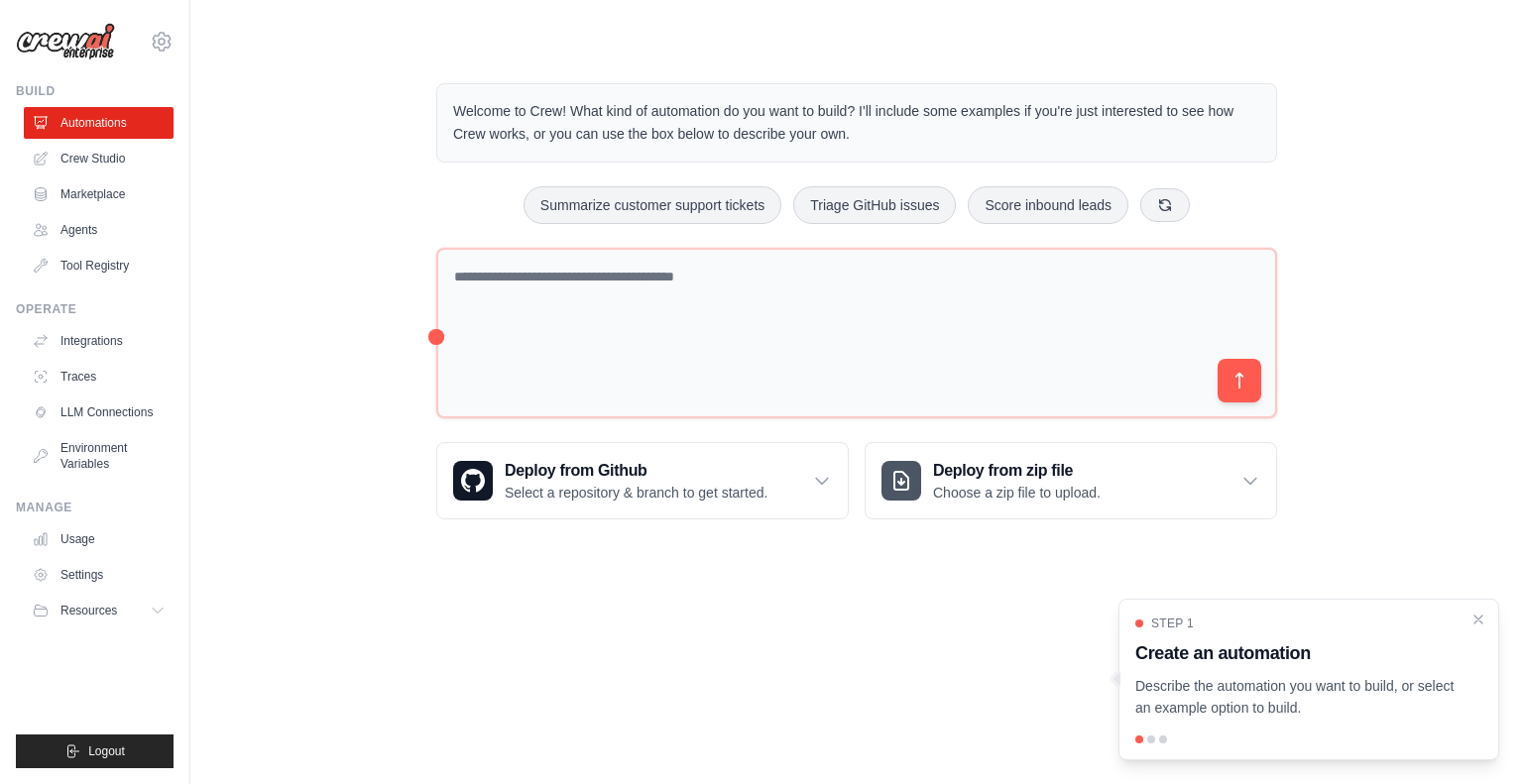 scroll, scrollTop: 0, scrollLeft: 0, axis: both 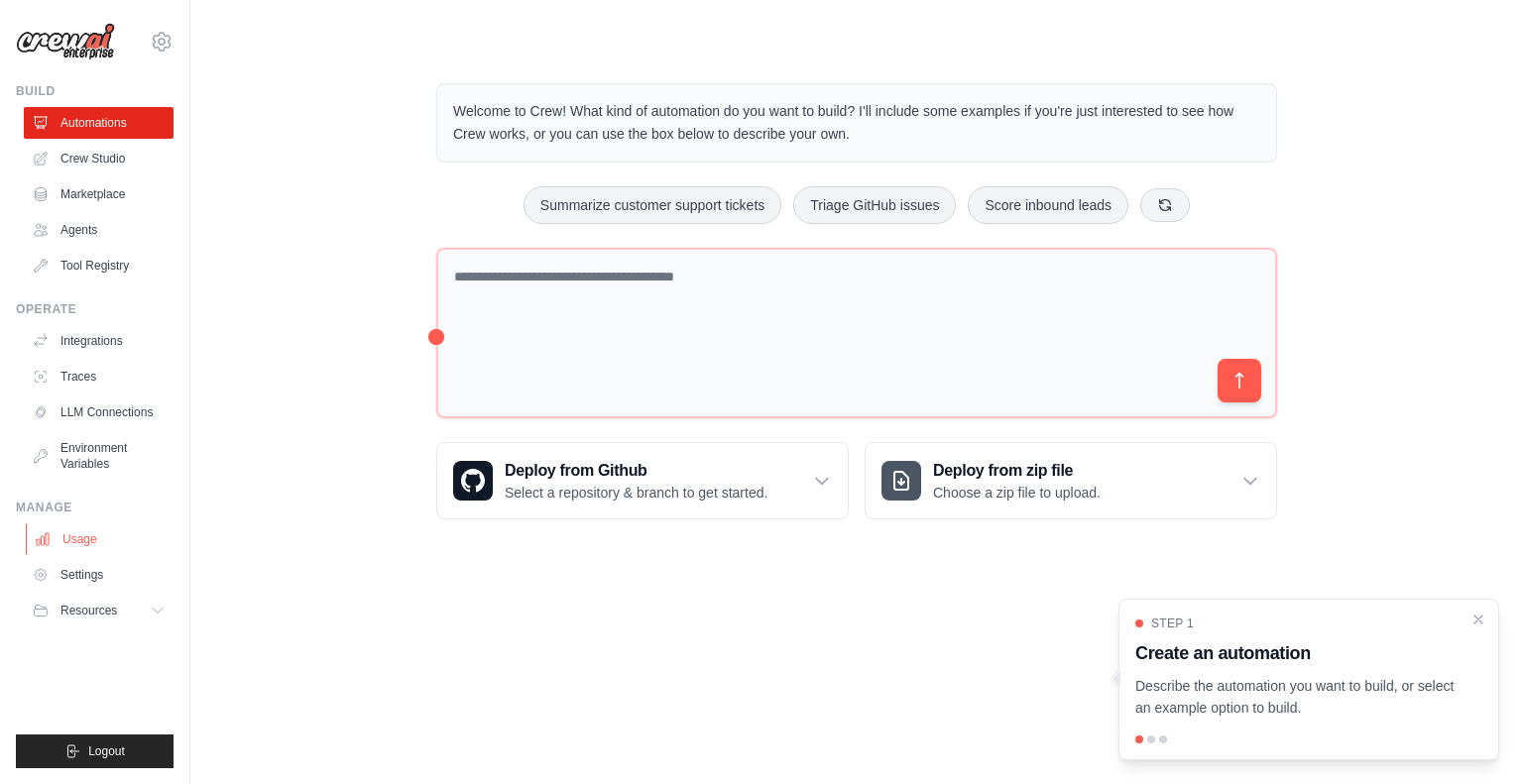 click on "Usage" at bounding box center (100, 539) 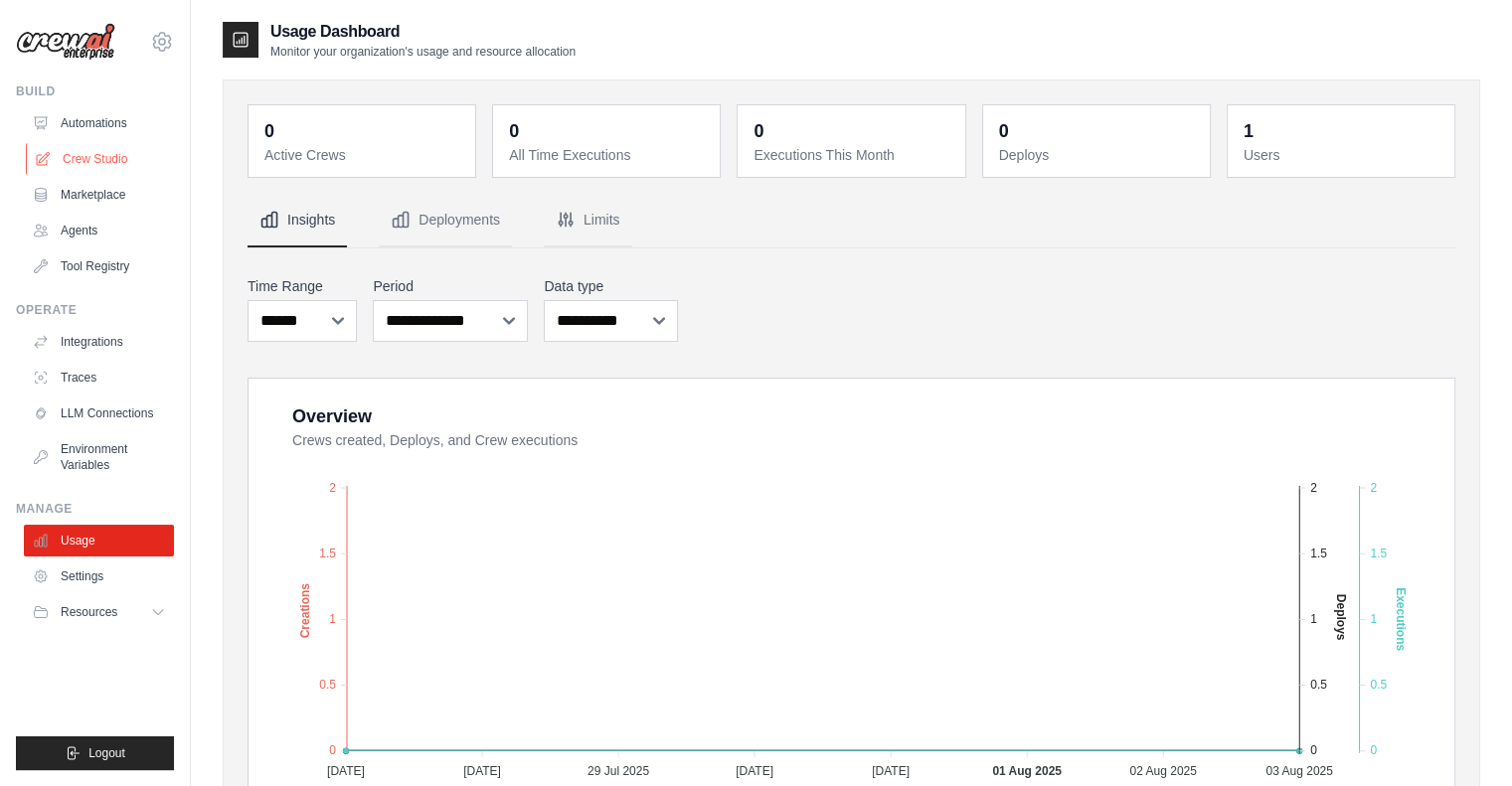 click on "Crew Studio" at bounding box center (100, 159) 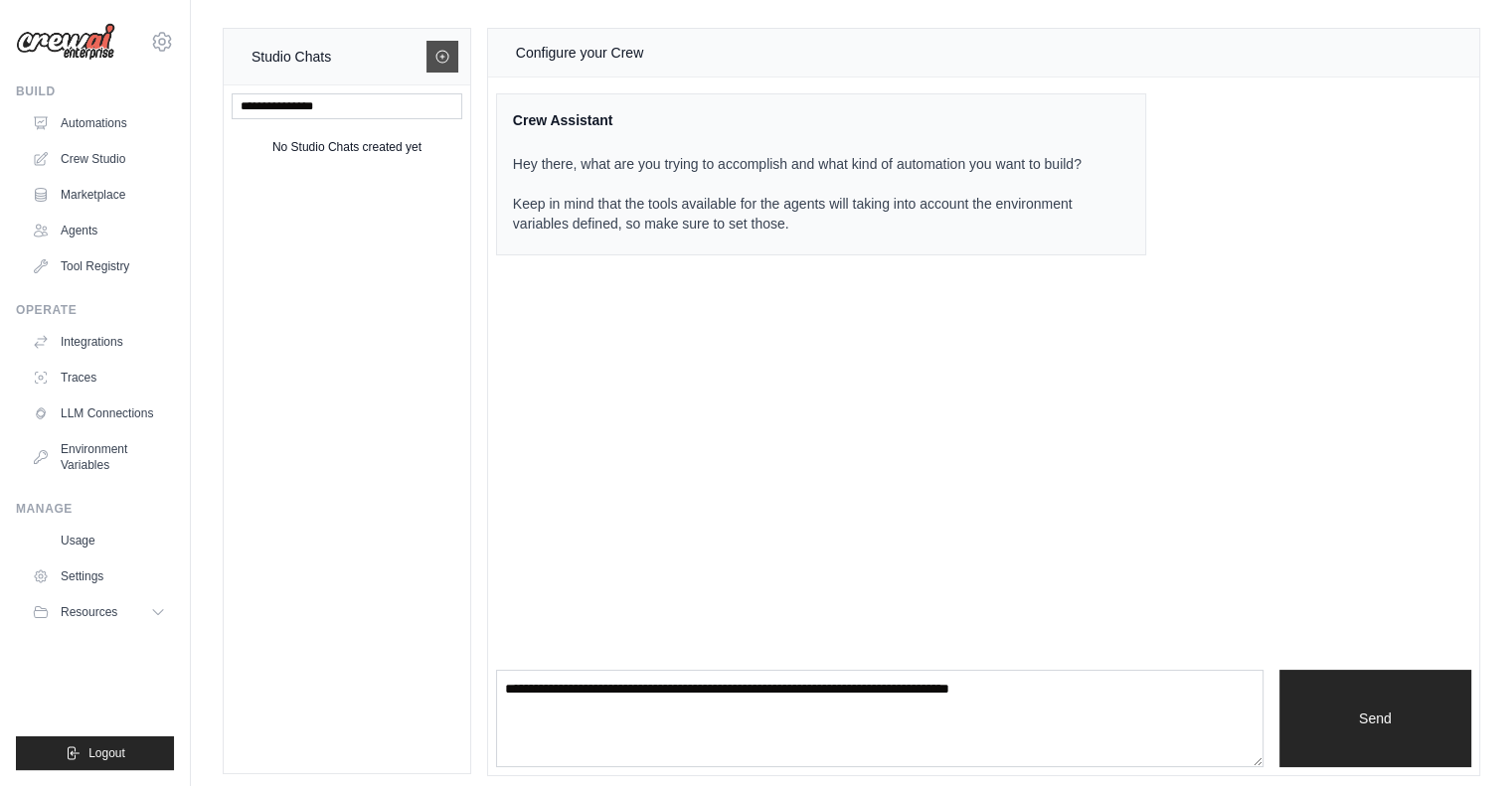 click 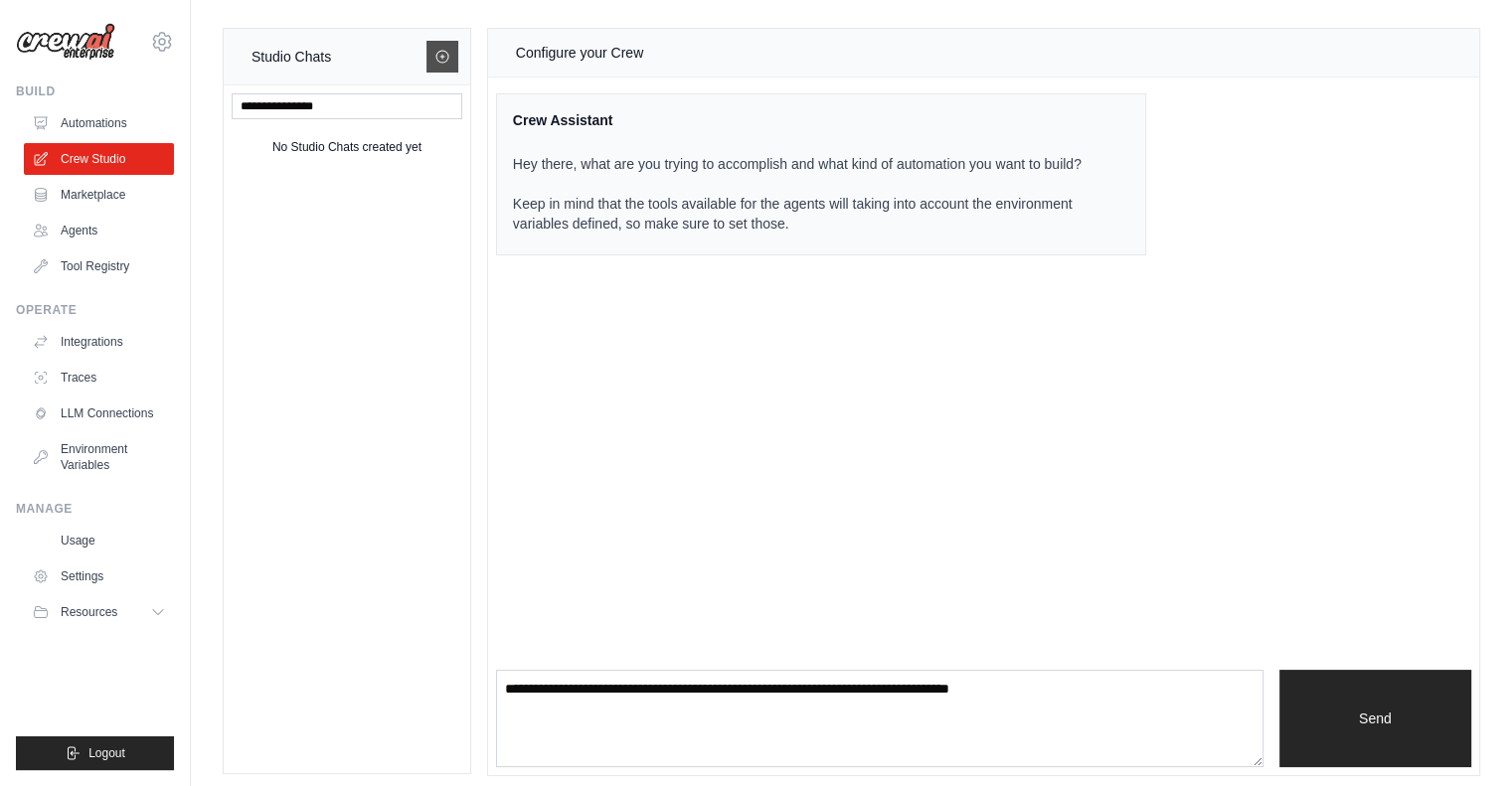 click 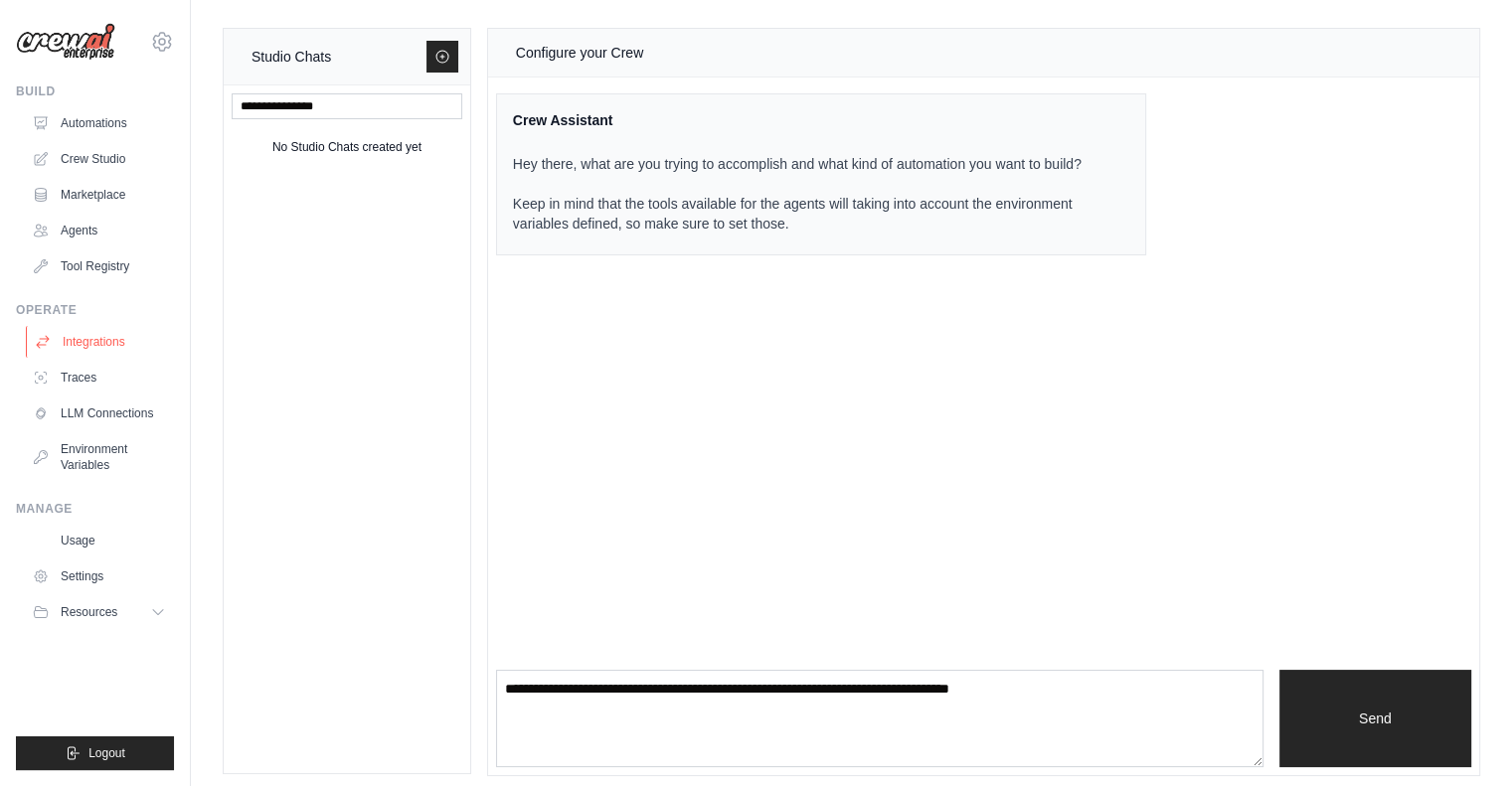 click on "Integrations" at bounding box center [100, 342] 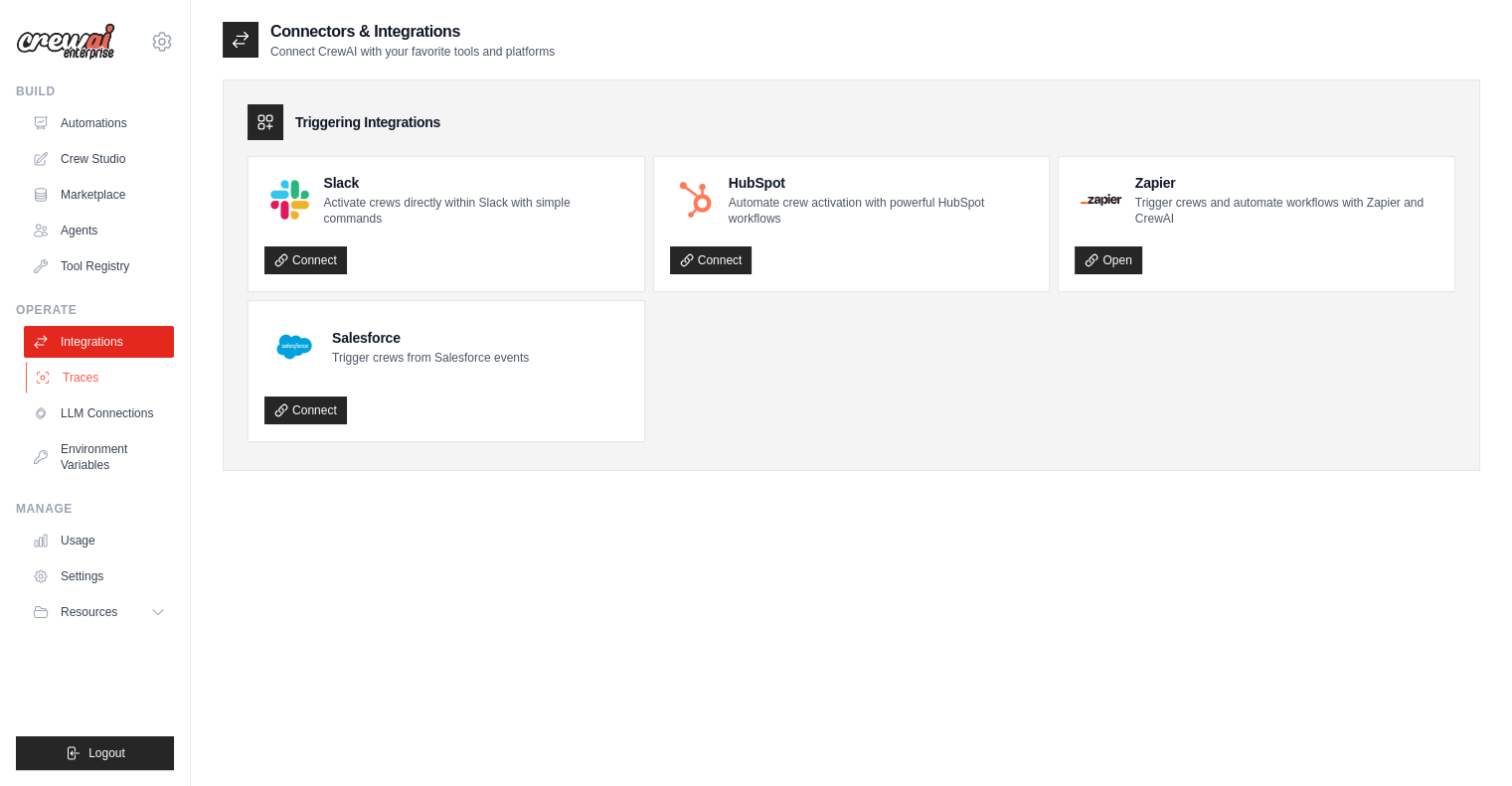 click on "Traces" at bounding box center [100, 378] 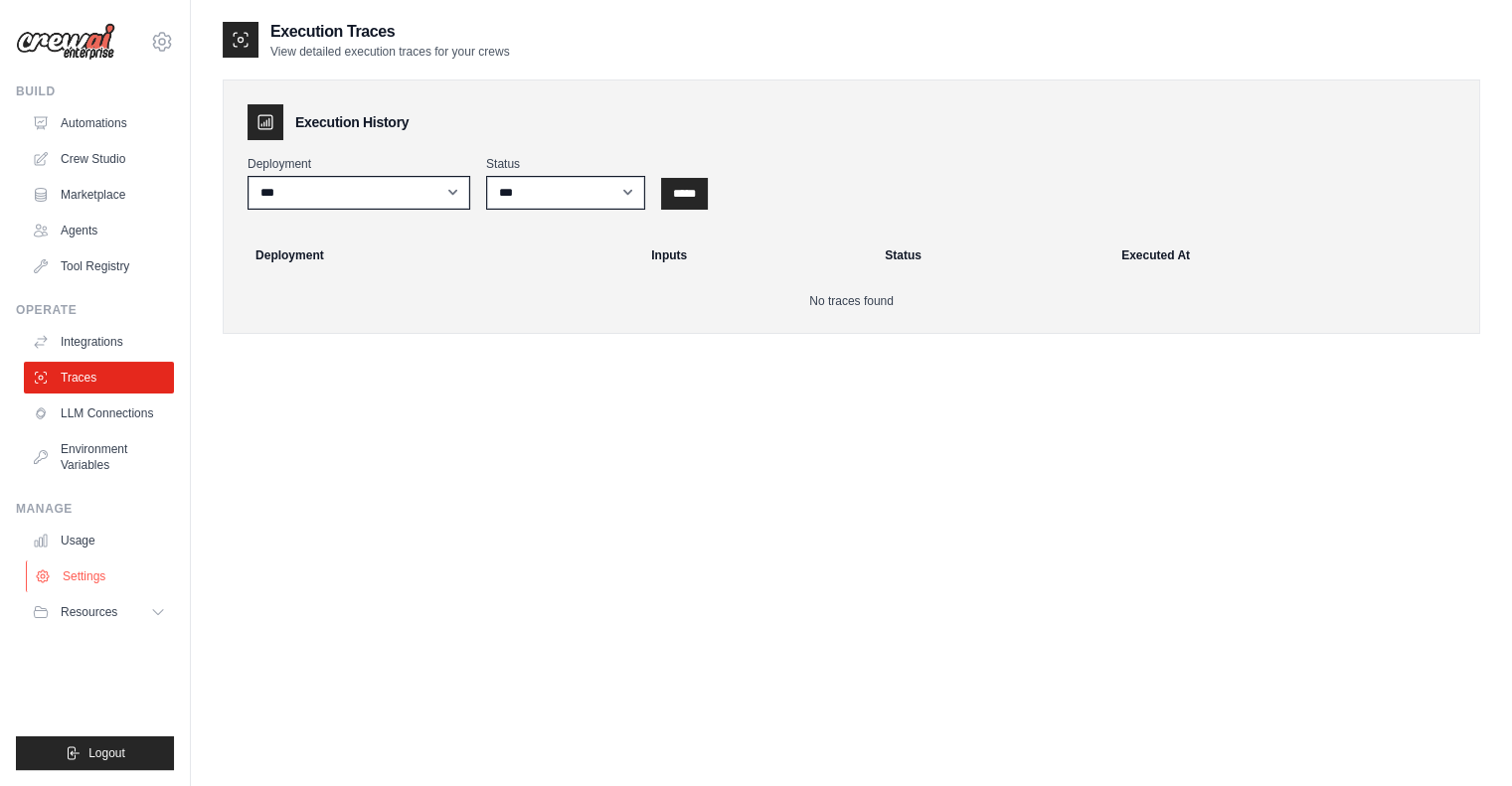 click on "Settings" at bounding box center [100, 576] 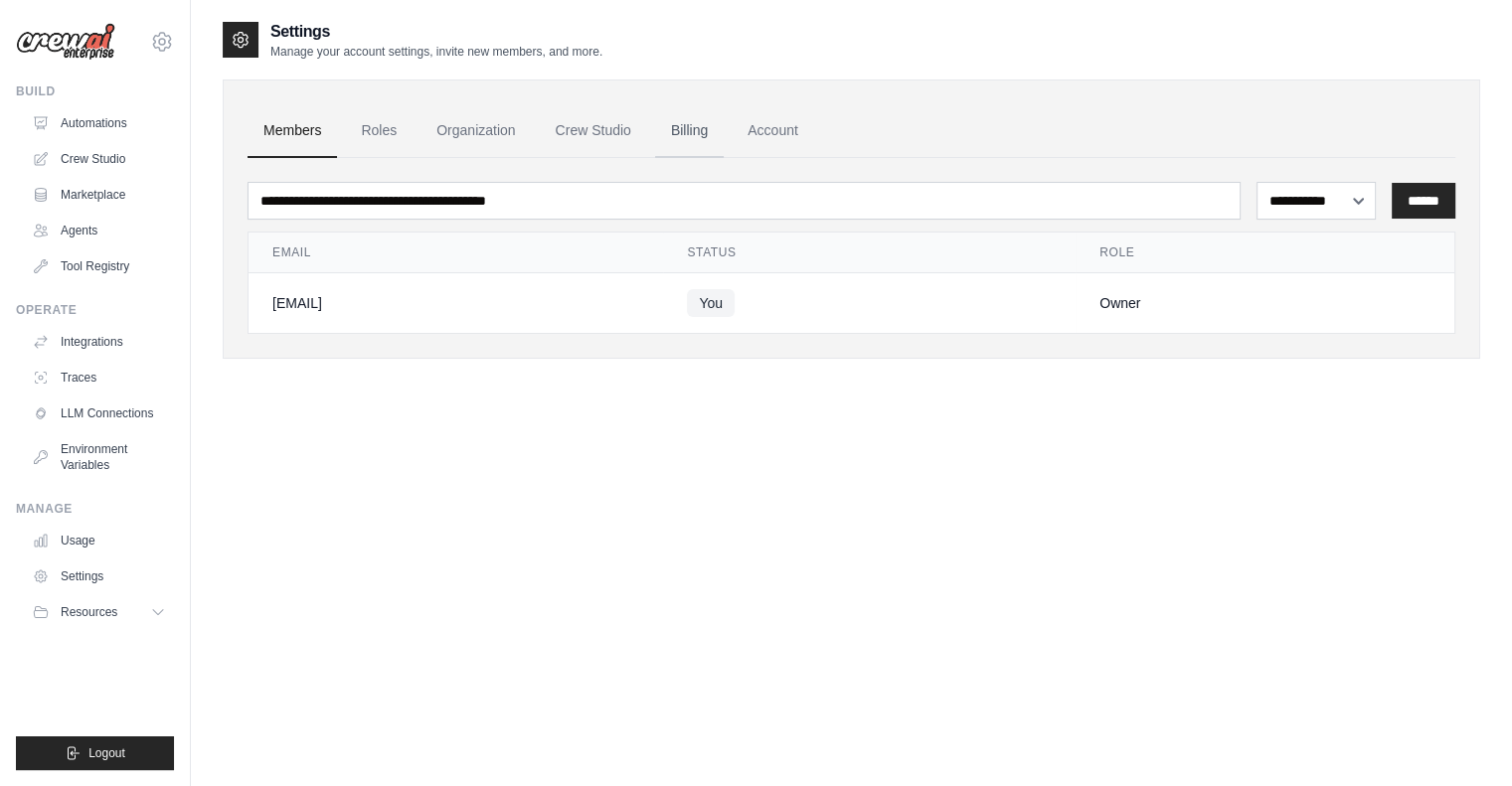 click on "Billing" at bounding box center (689, 131) 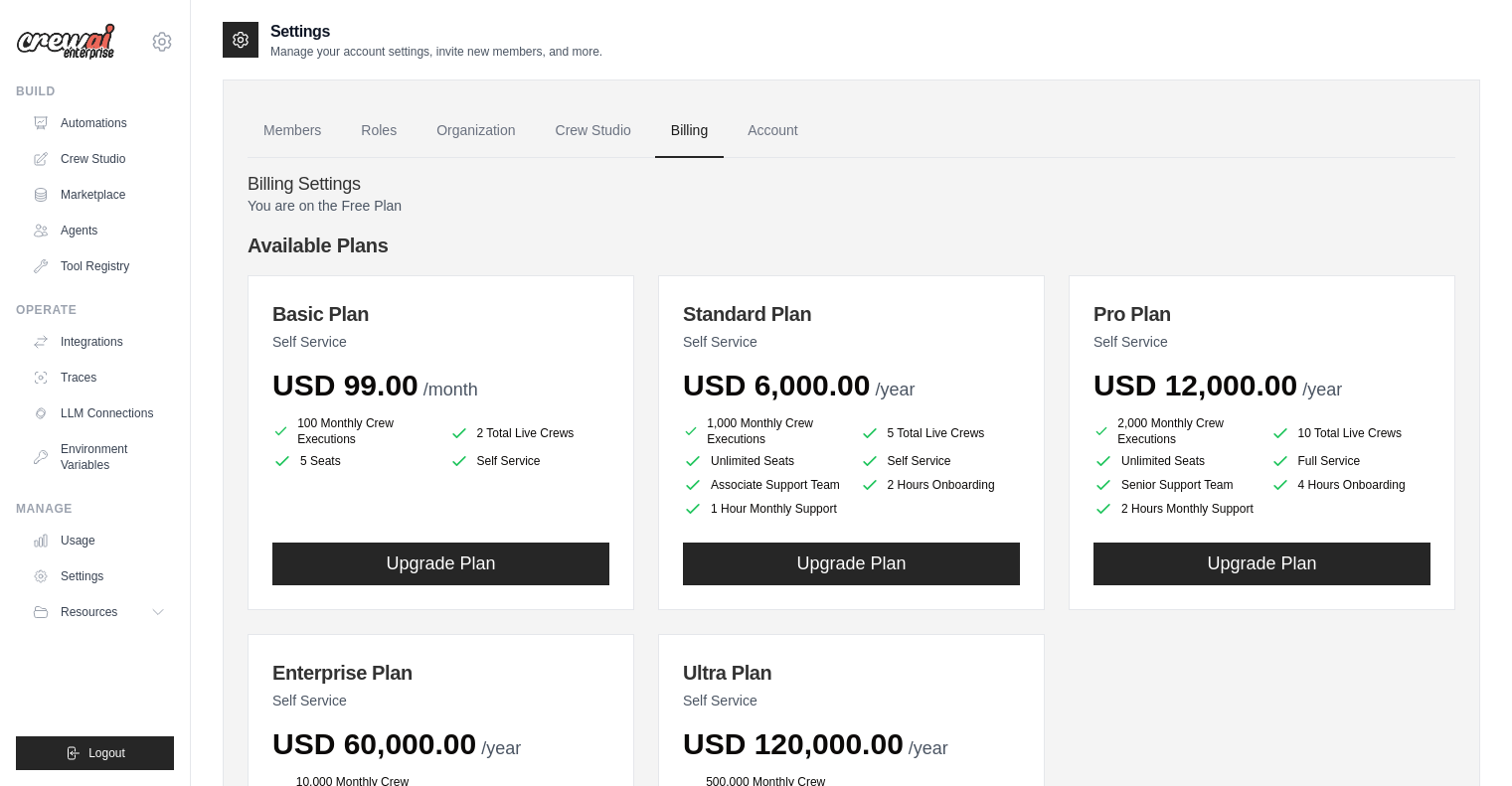 scroll, scrollTop: 0, scrollLeft: 0, axis: both 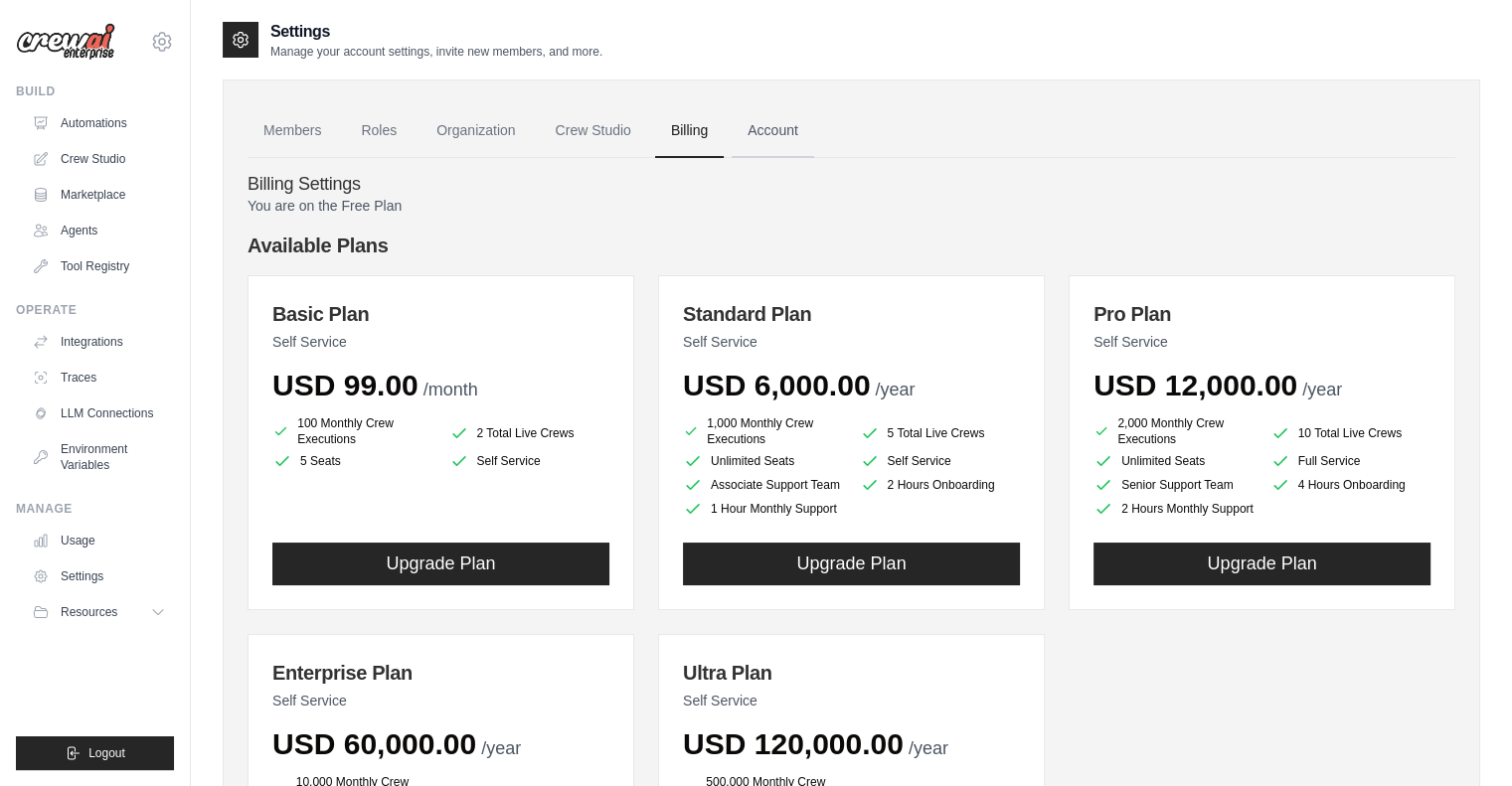 click on "Account" at bounding box center [772, 131] 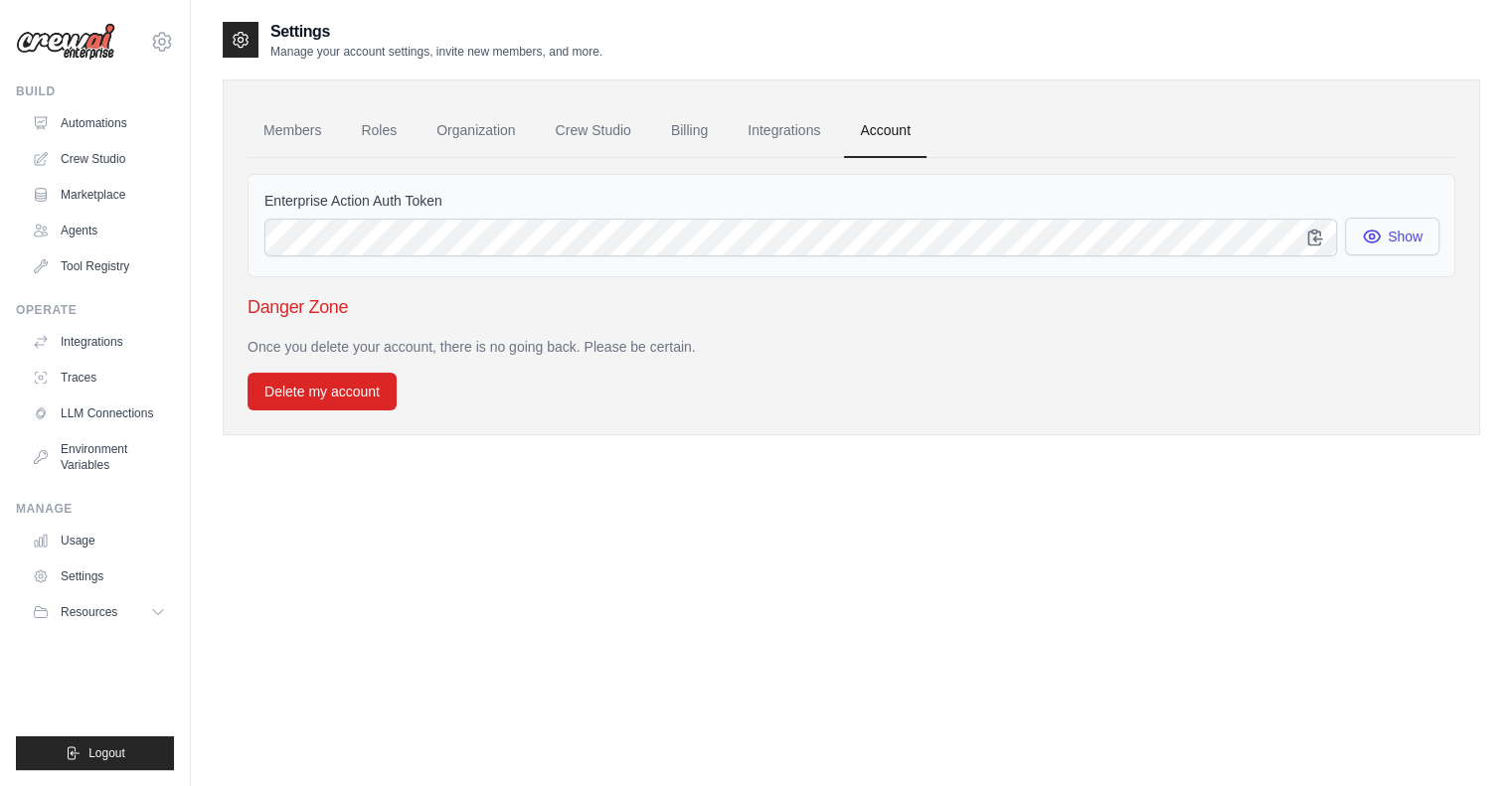 click on "Show" at bounding box center [1392, 236] 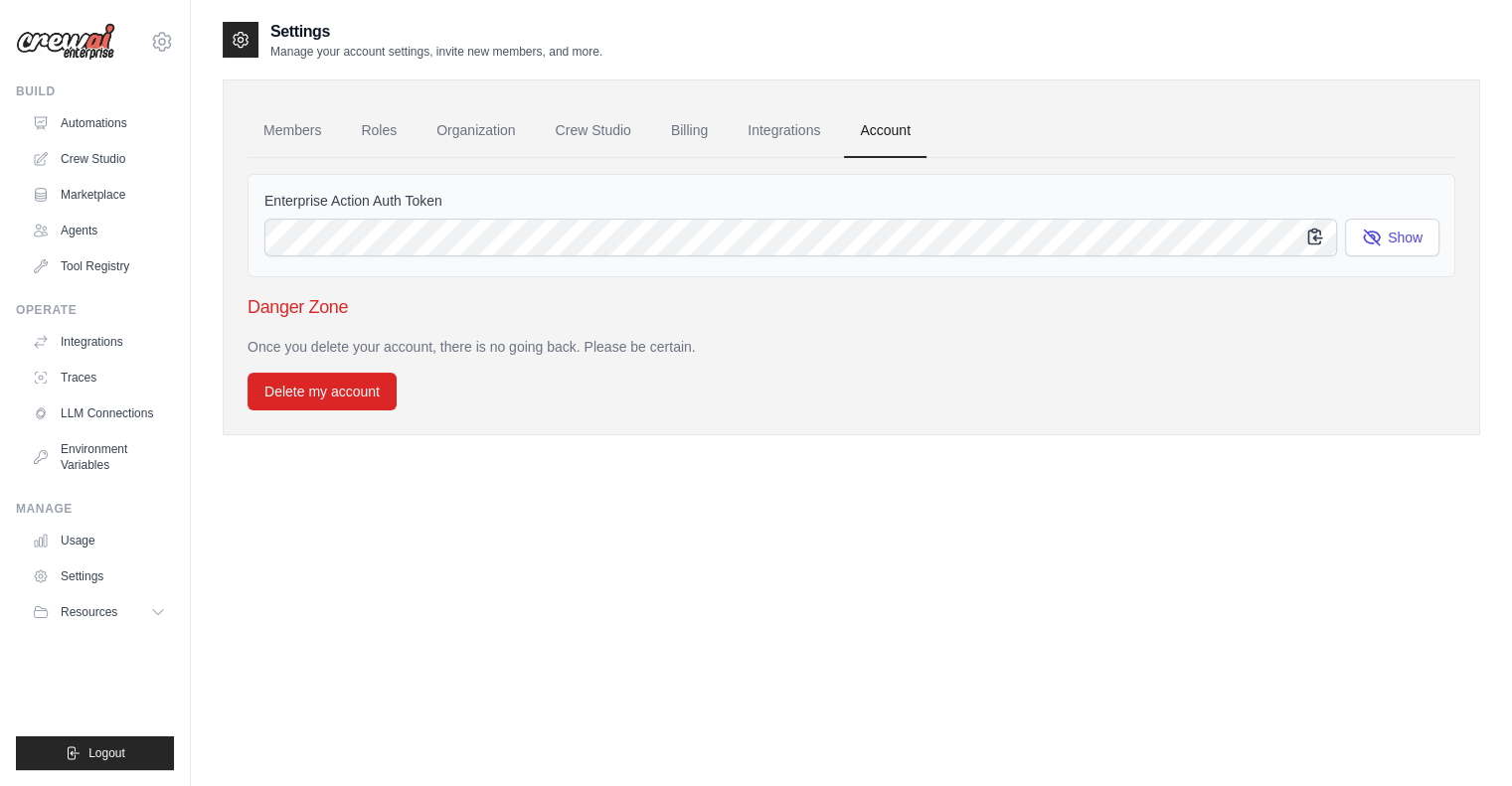click 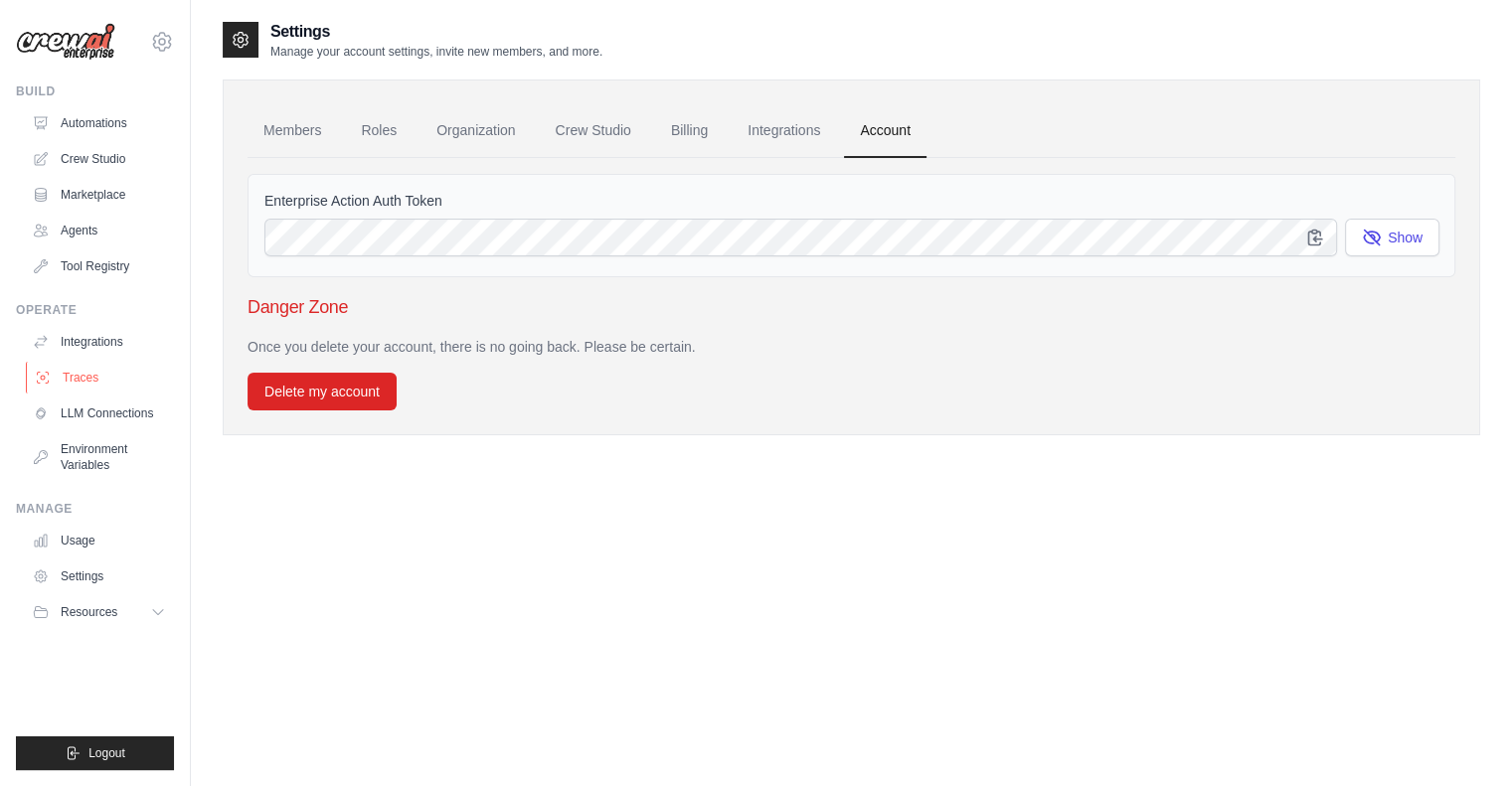 click on "Traces" at bounding box center [100, 378] 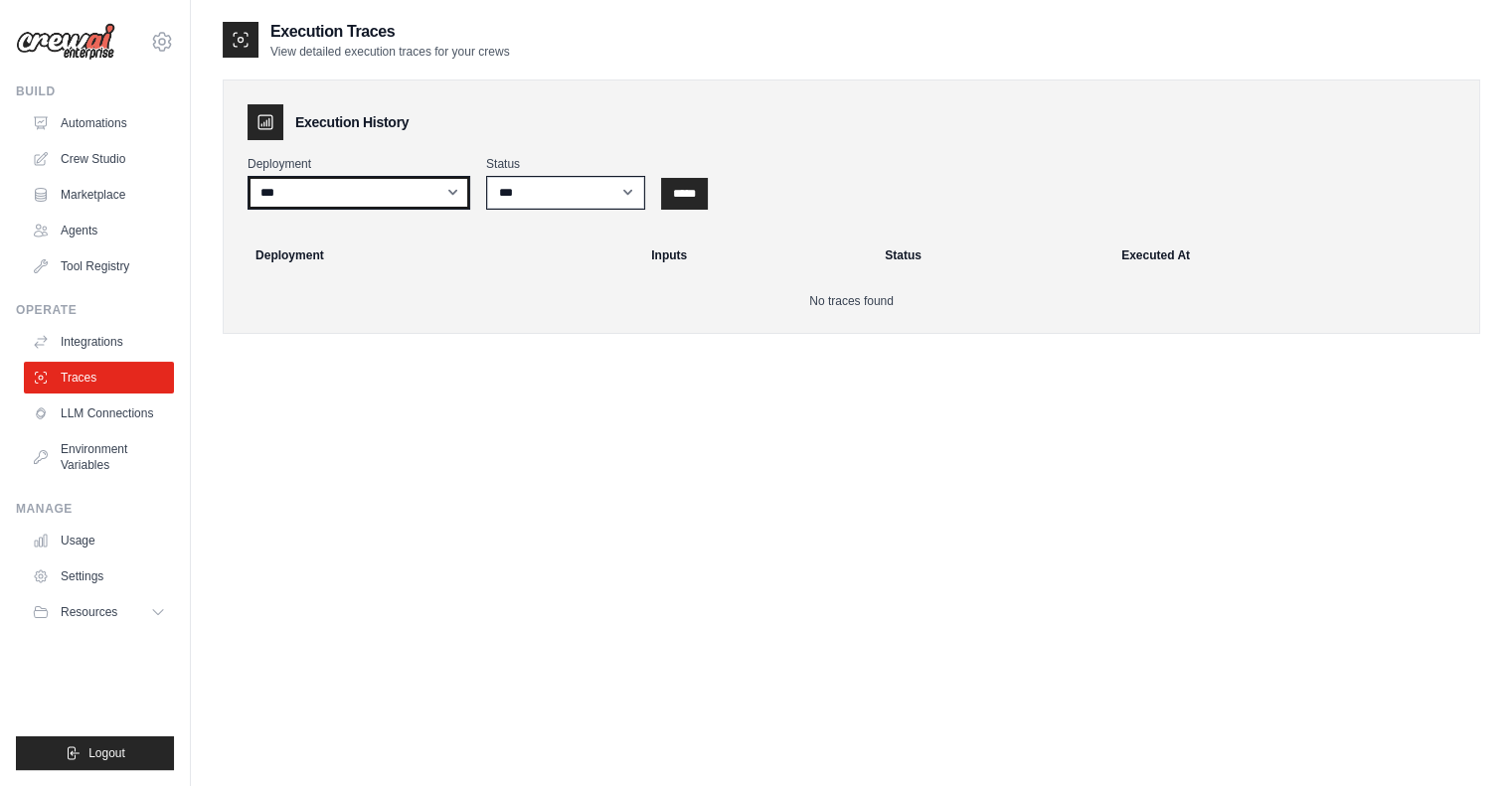 click on "***" at bounding box center (359, 193) 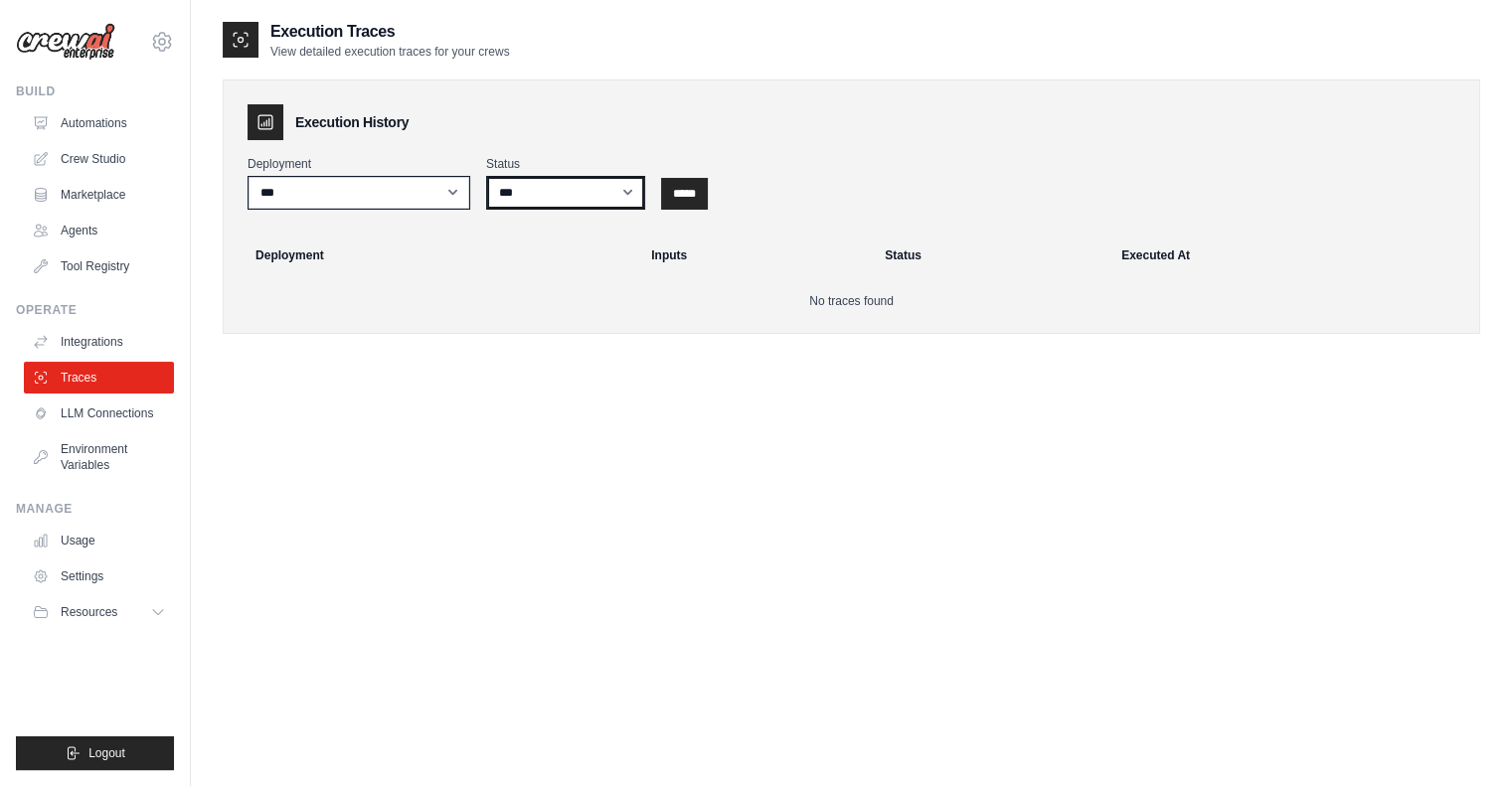 click on "***
*********
*******
*****" at bounding box center [566, 193] 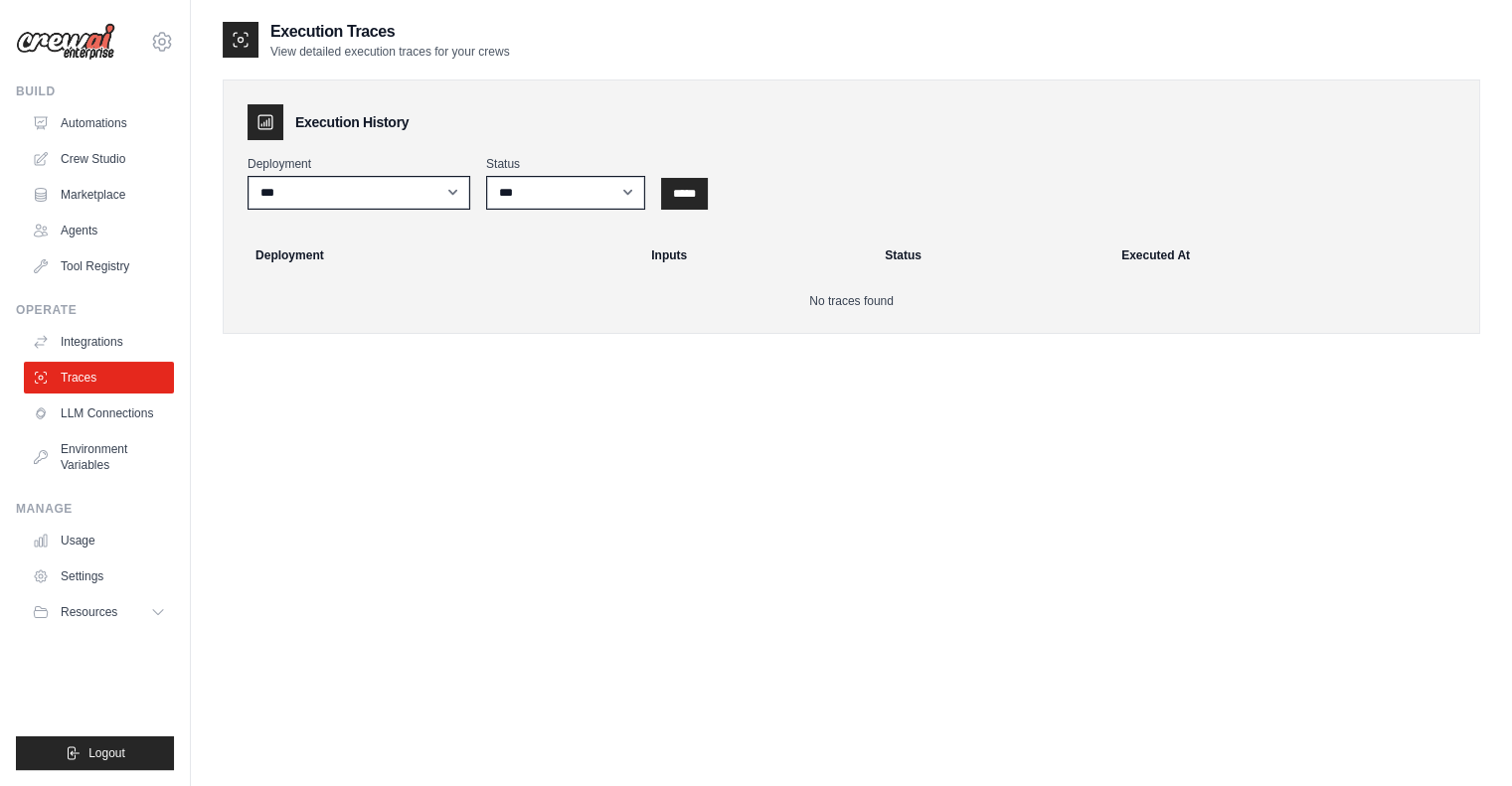 click on "Execution Traces
View detailed execution traces for your crews
Execution History
Deployment
***
Status
***
*********
*******
*****
*****
Deployment
Inputs
Status
Executed At
No traces found" at bounding box center [851, 412] 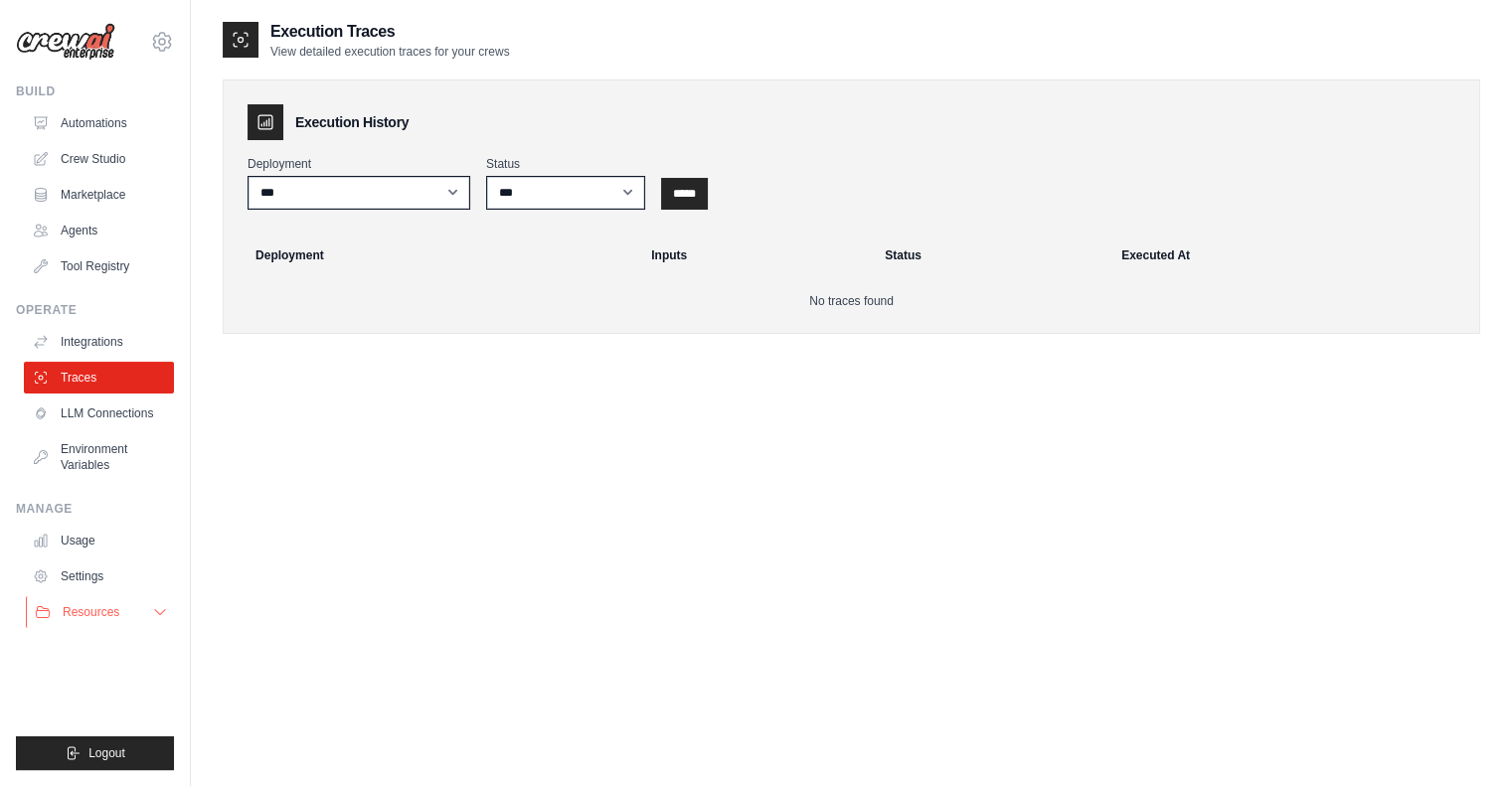 click on "Resources" at bounding box center [100, 612] 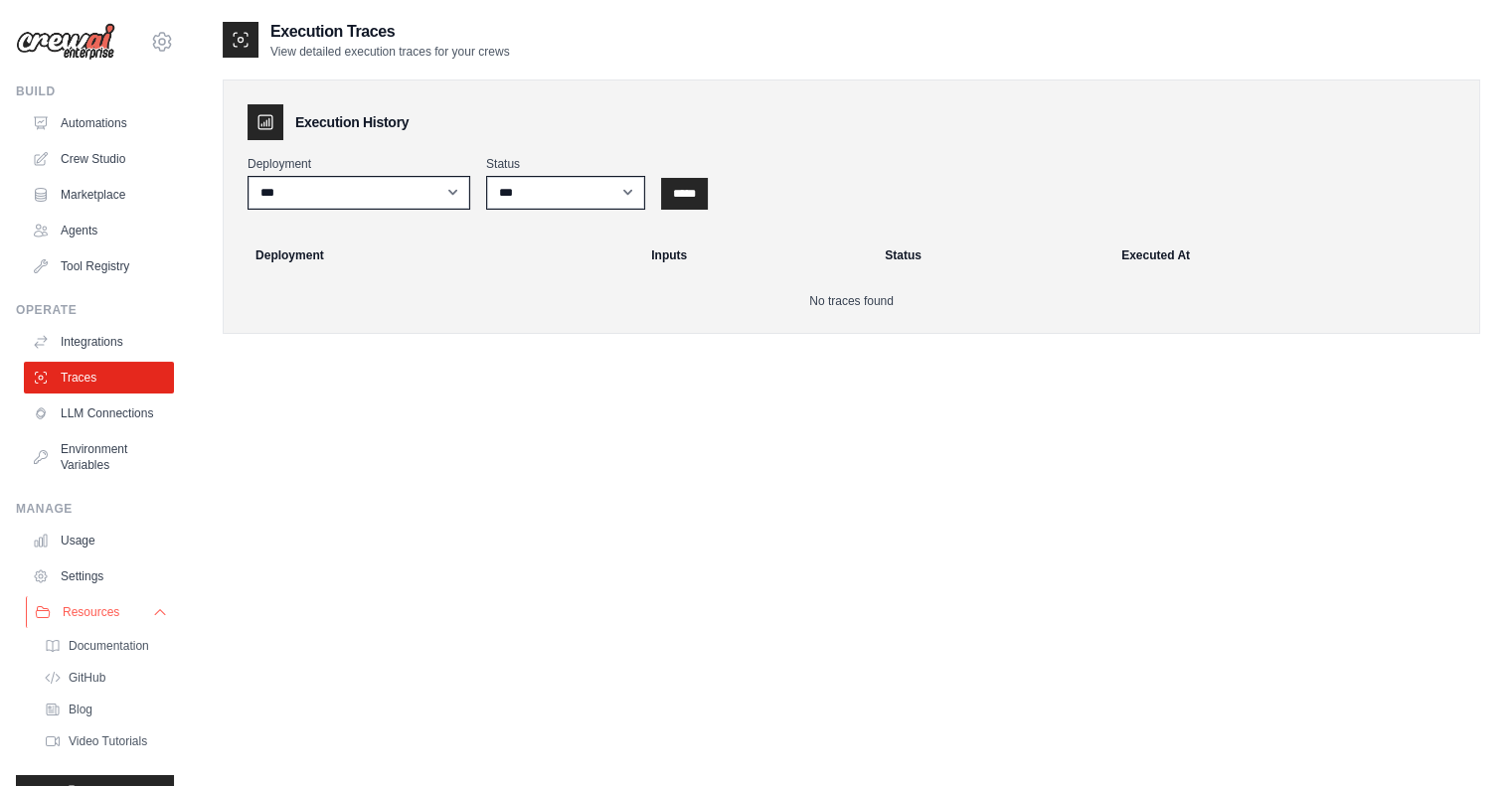scroll, scrollTop: 54, scrollLeft: 0, axis: vertical 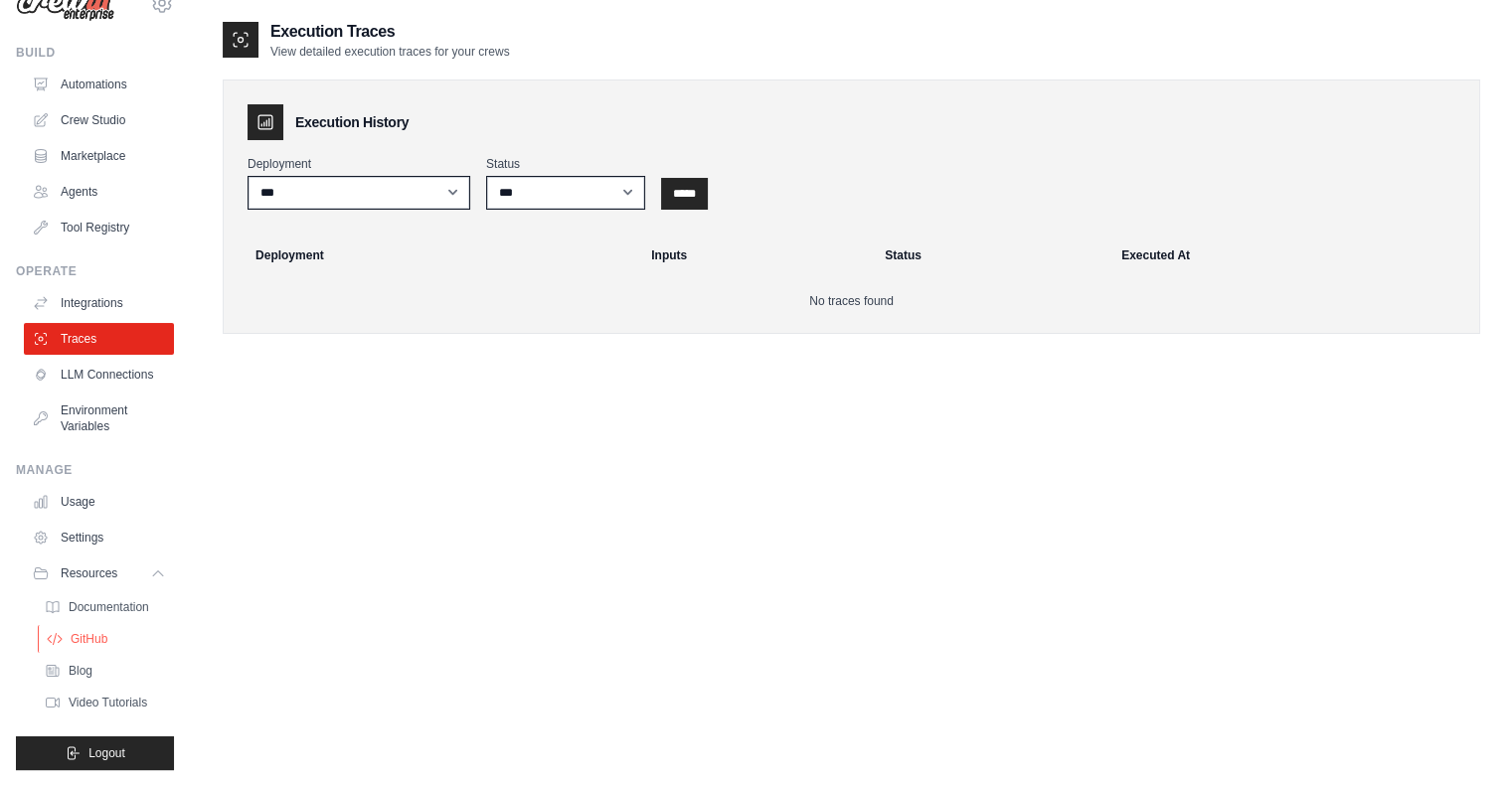 click on "GitHub" at bounding box center [88, 639] 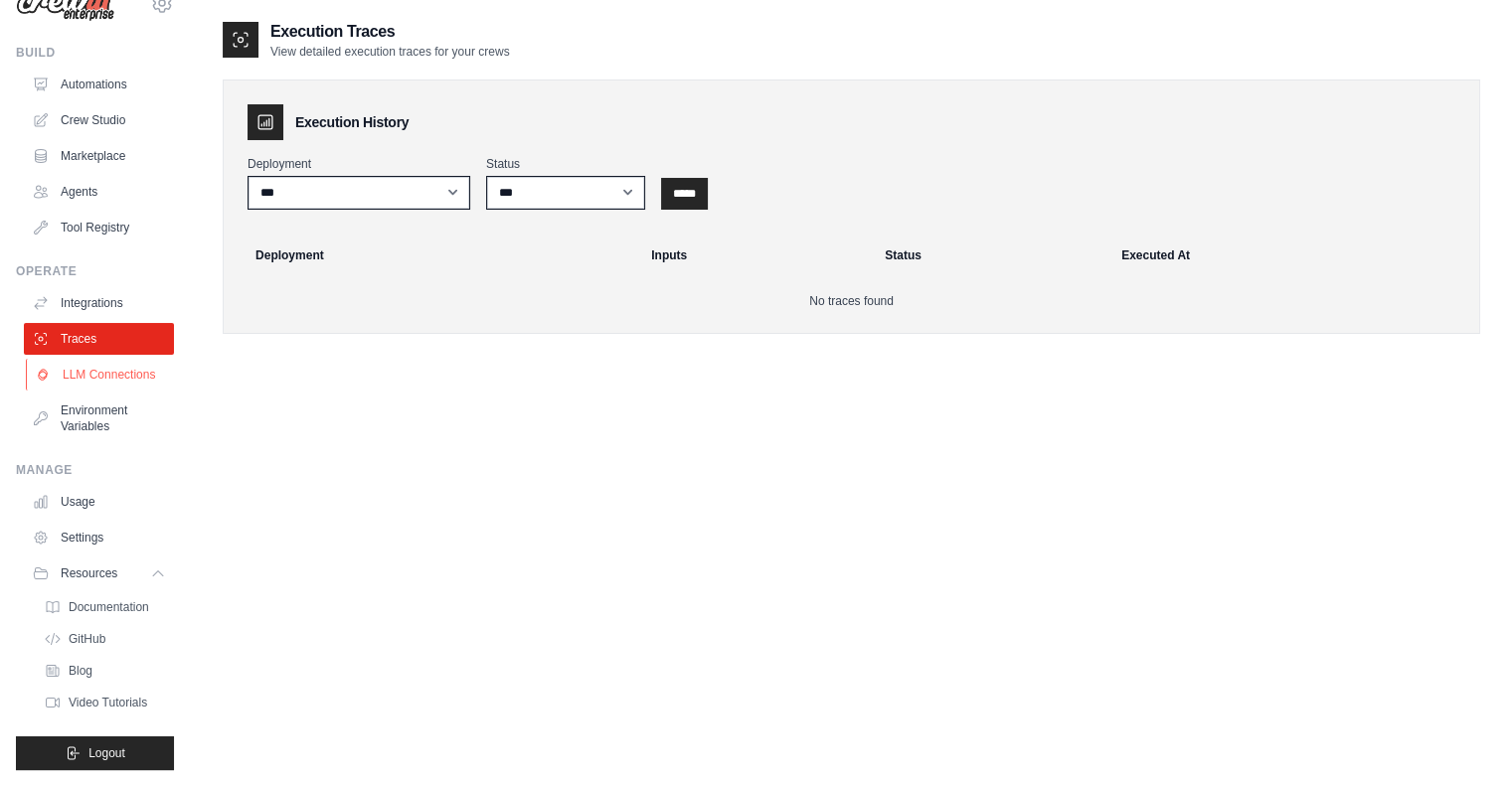 scroll, scrollTop: 0, scrollLeft: 0, axis: both 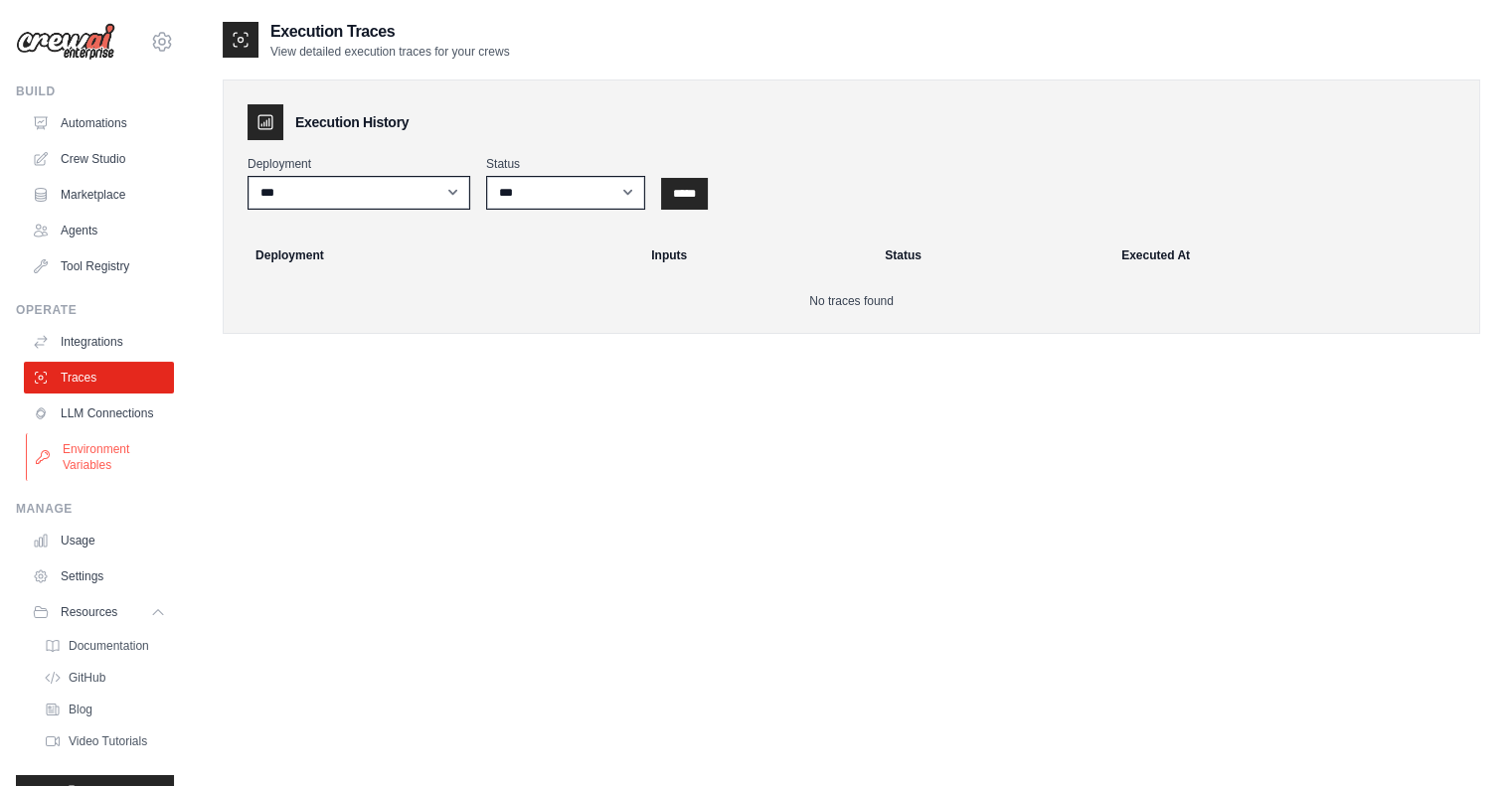 click on "Environment Variables" at bounding box center [100, 457] 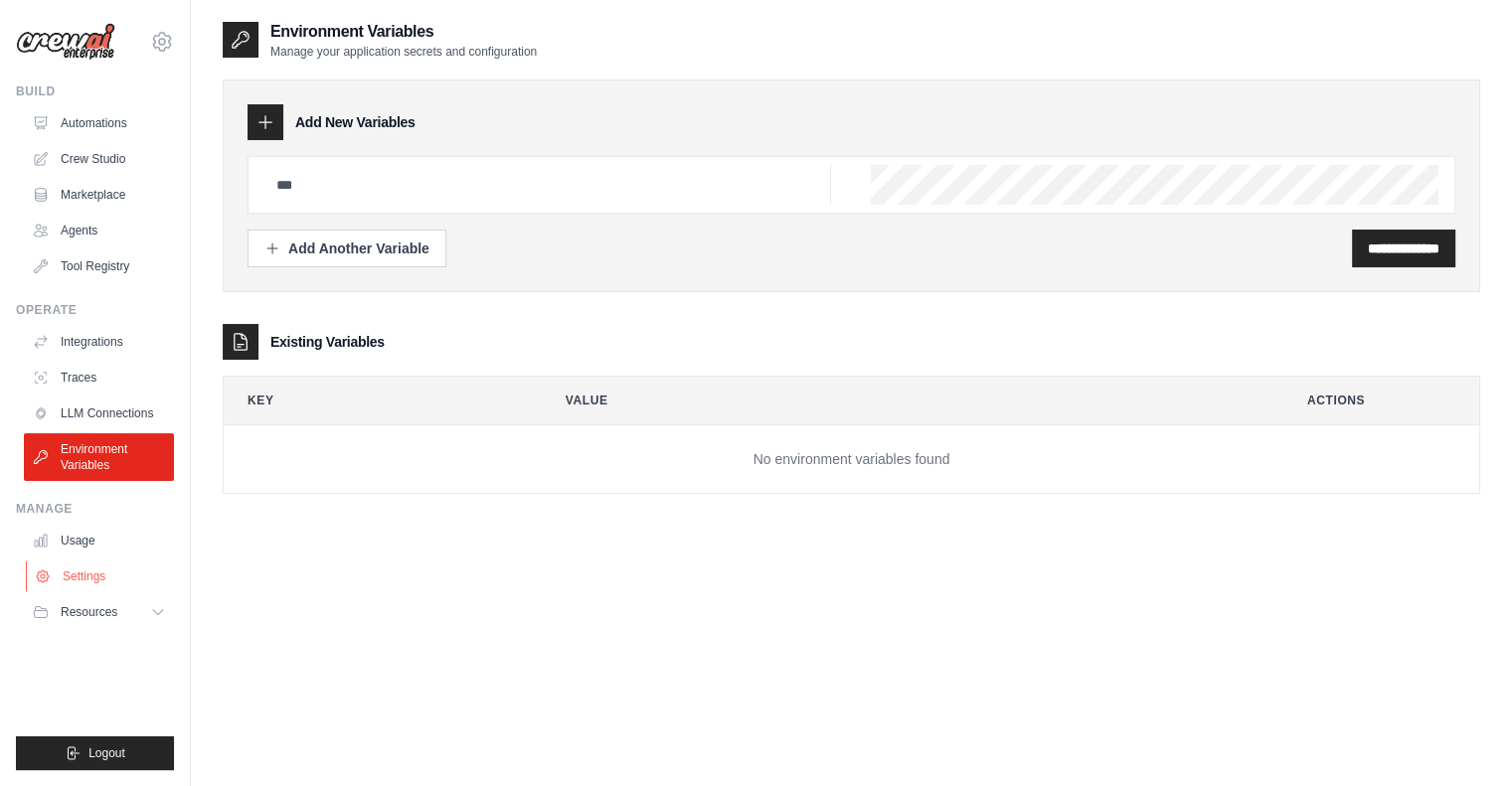 click on "Settings" at bounding box center [100, 576] 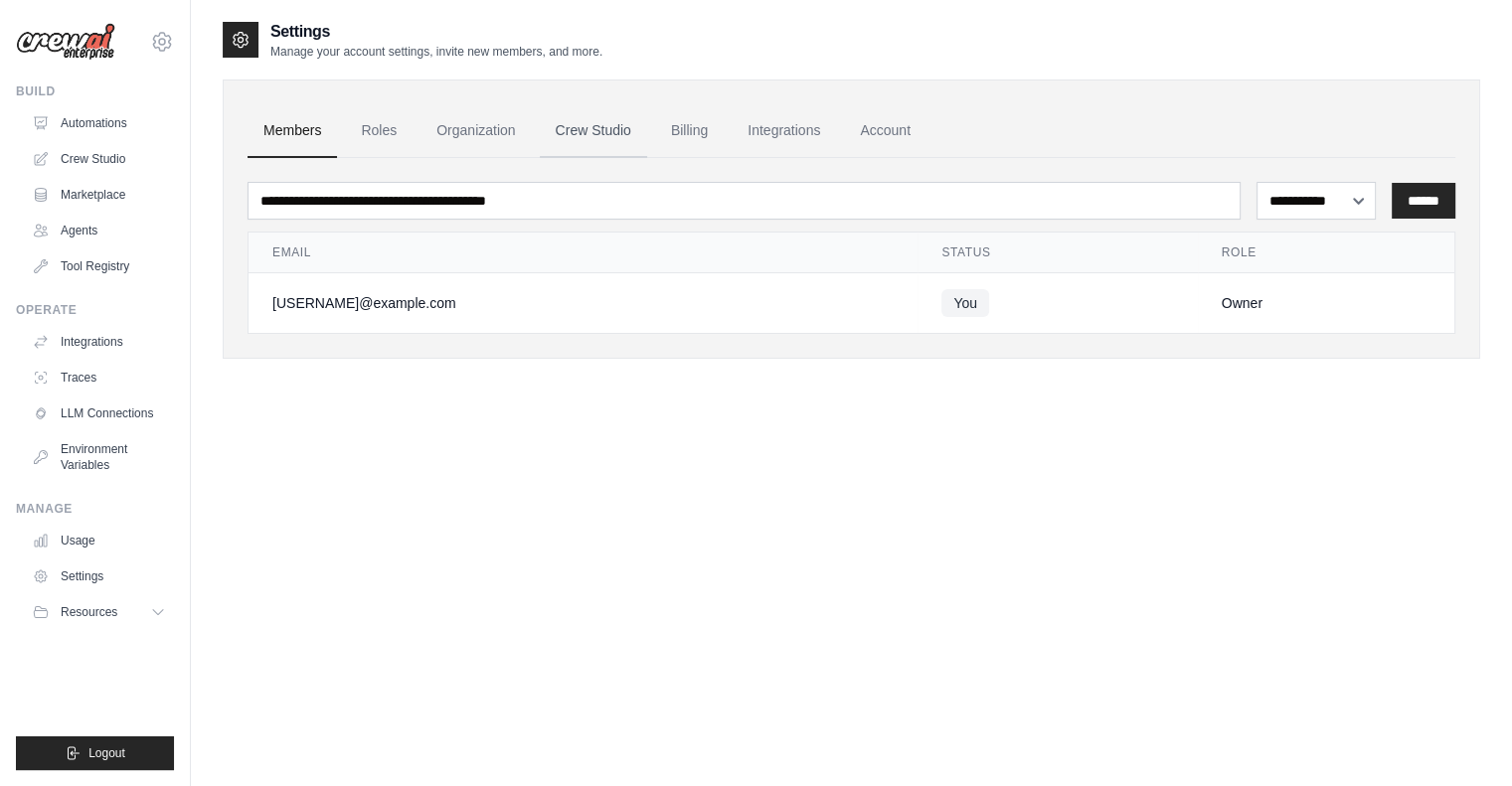 click on "Crew Studio" at bounding box center [593, 131] 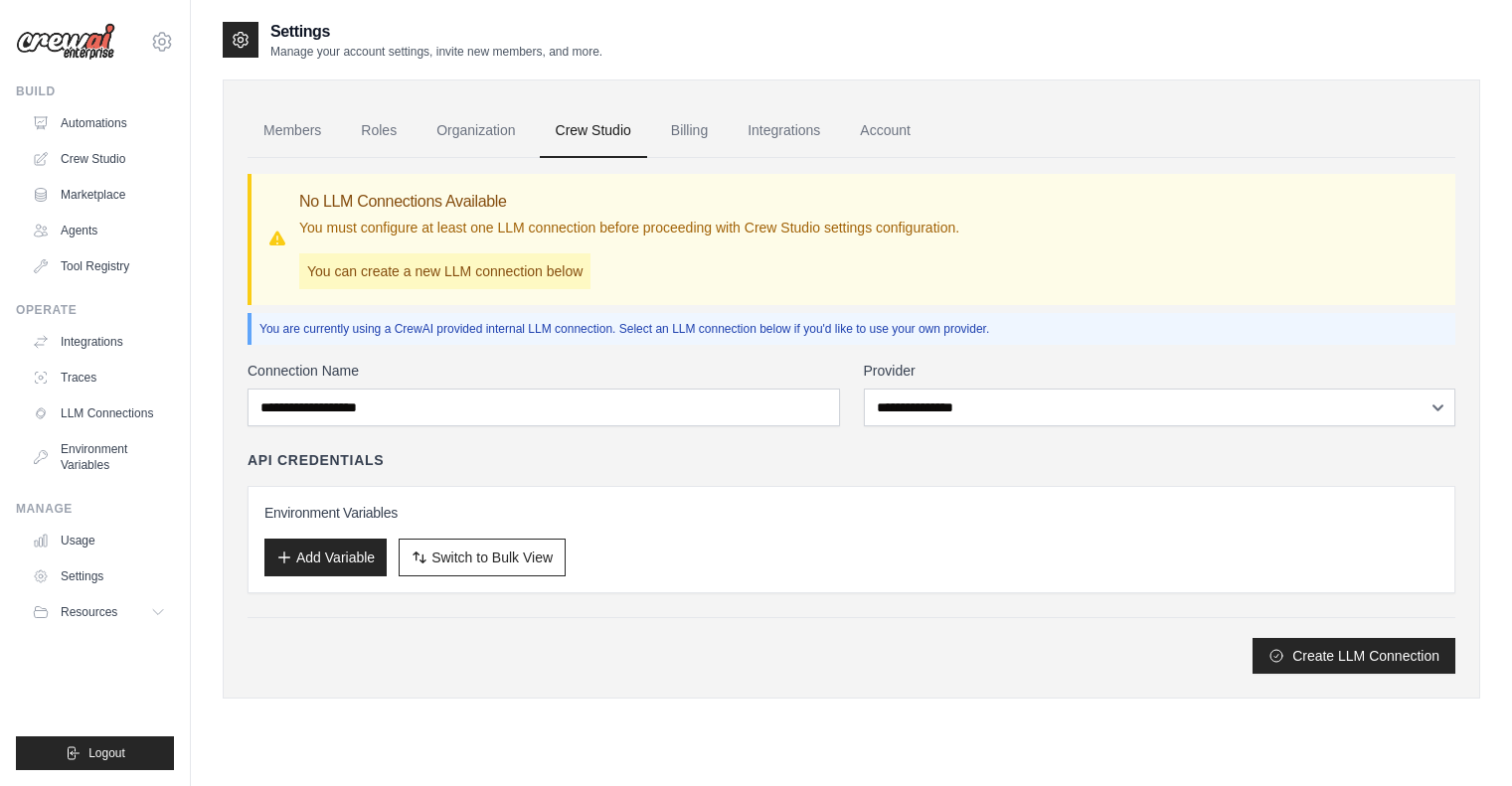 scroll, scrollTop: 0, scrollLeft: 0, axis: both 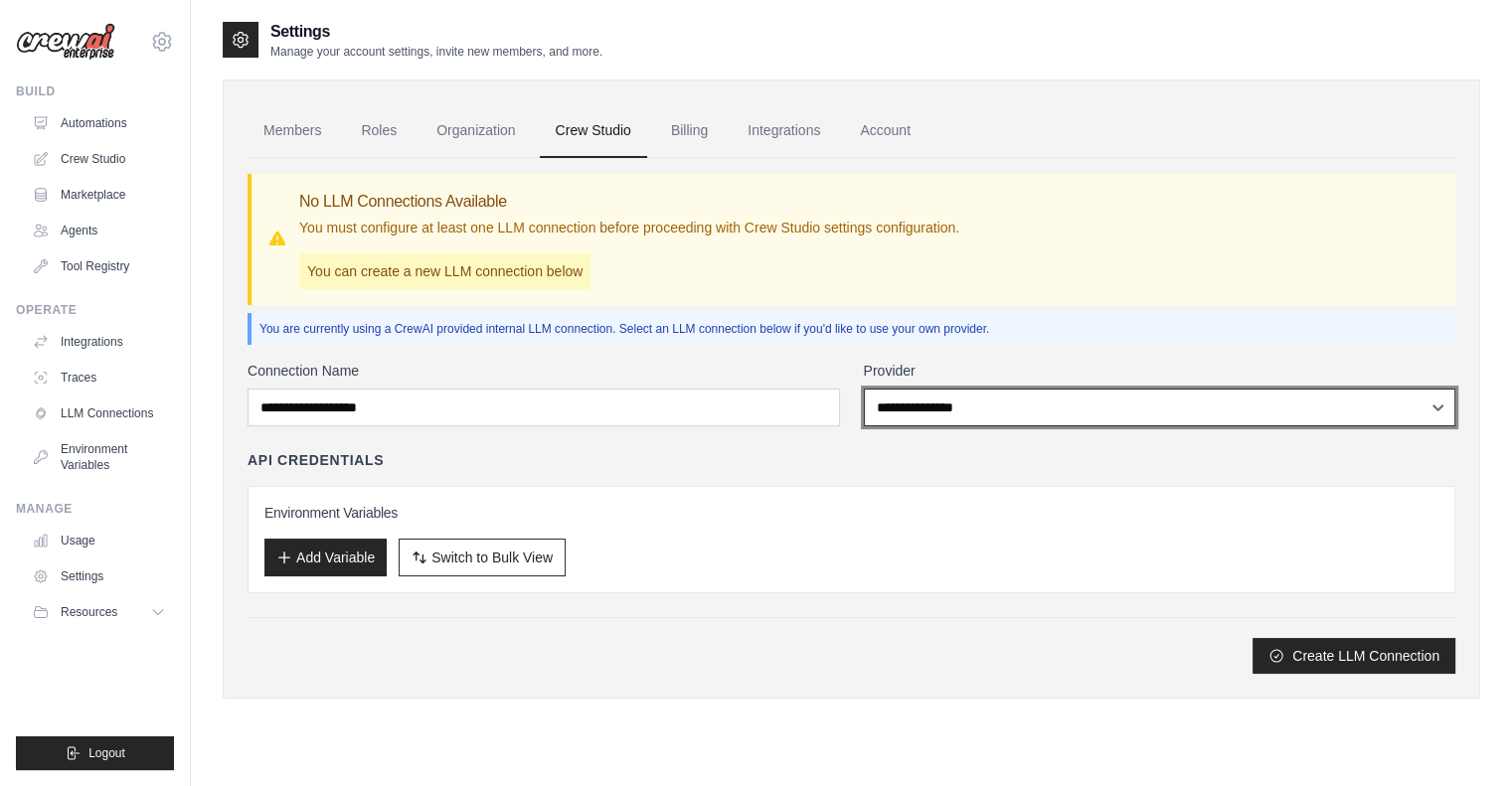 click on "**********" at bounding box center (1160, 407) 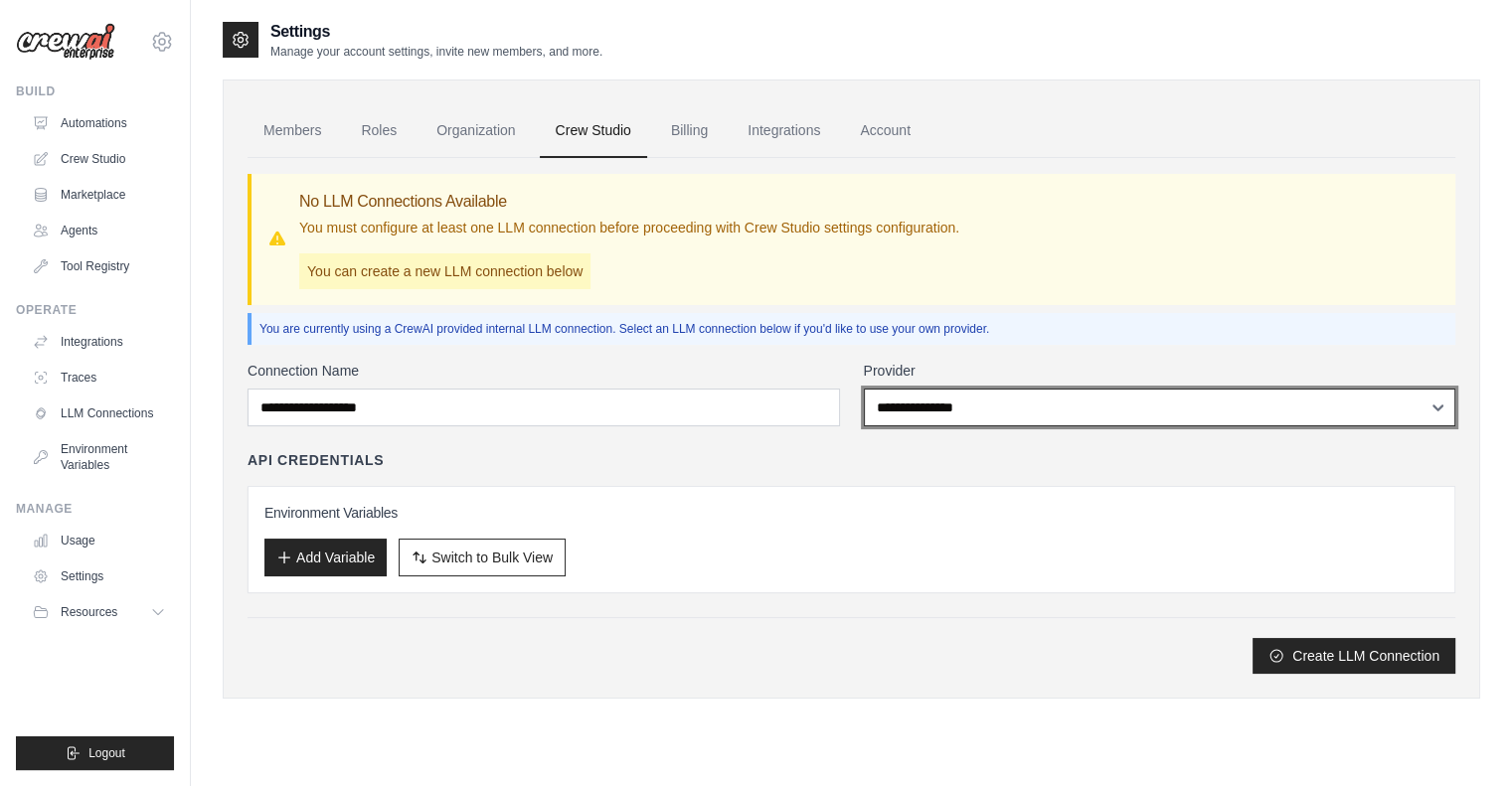 select on "*****" 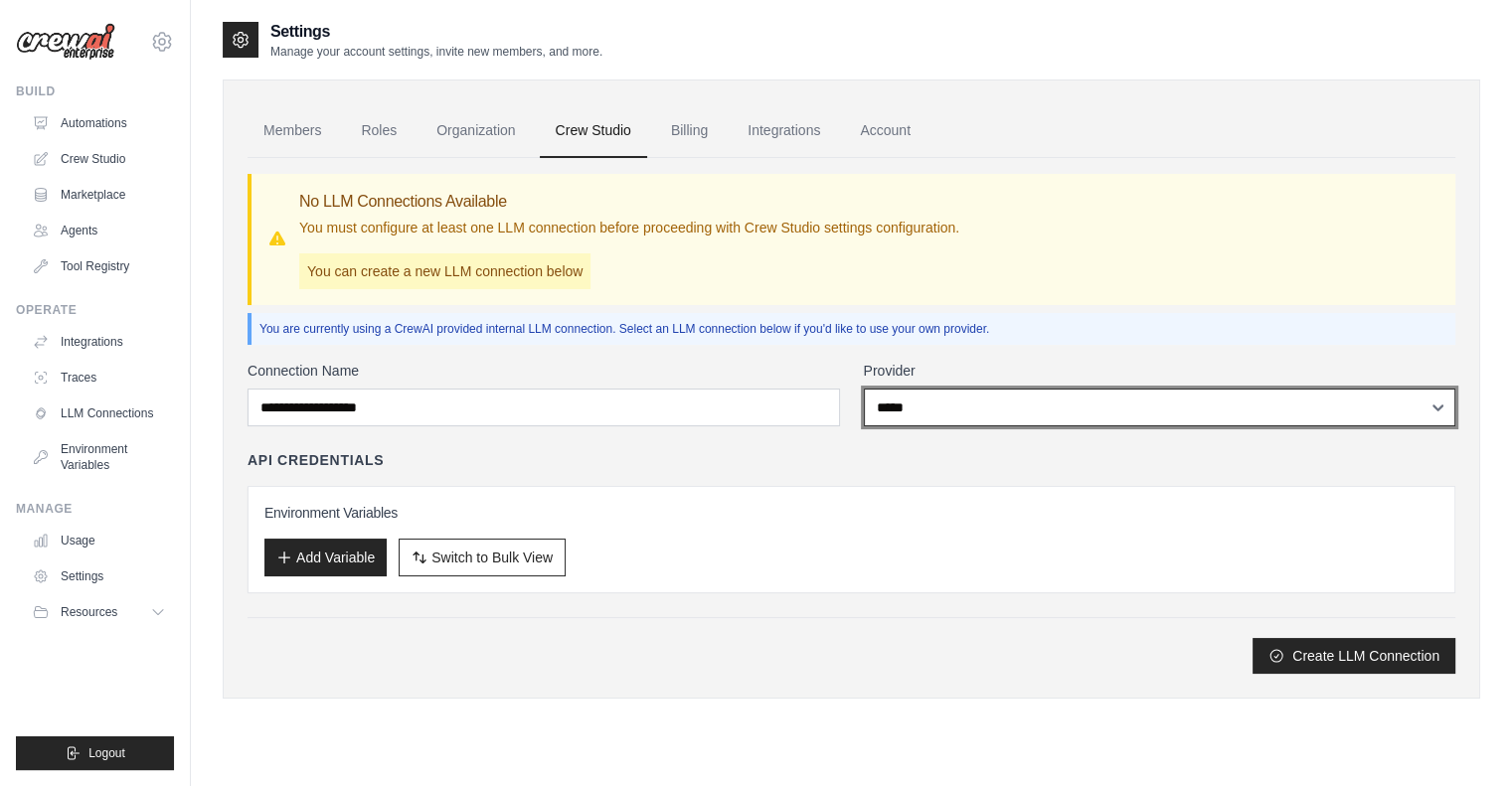 click on "**********" at bounding box center (1160, 407) 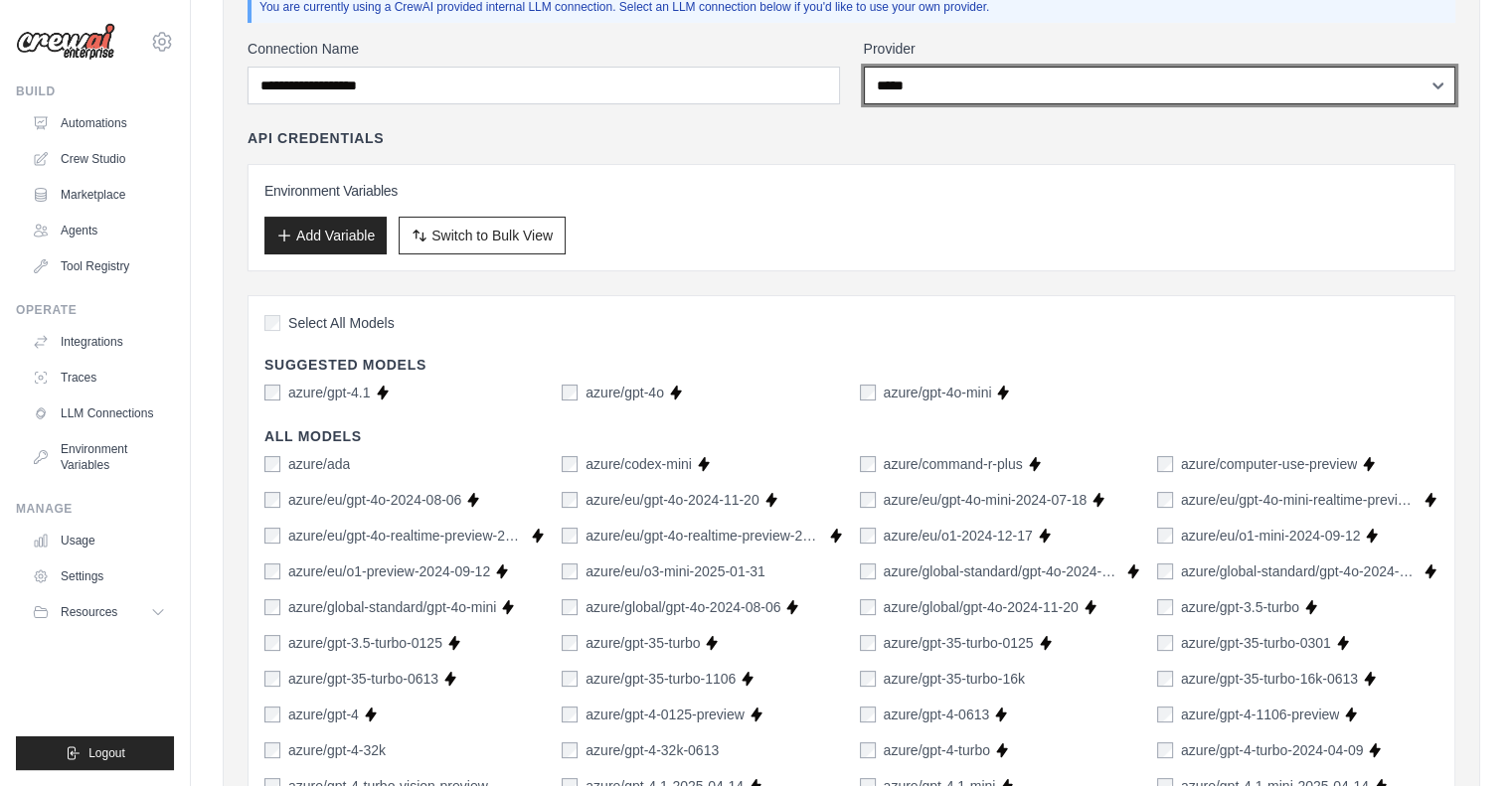 scroll, scrollTop: 358, scrollLeft: 0, axis: vertical 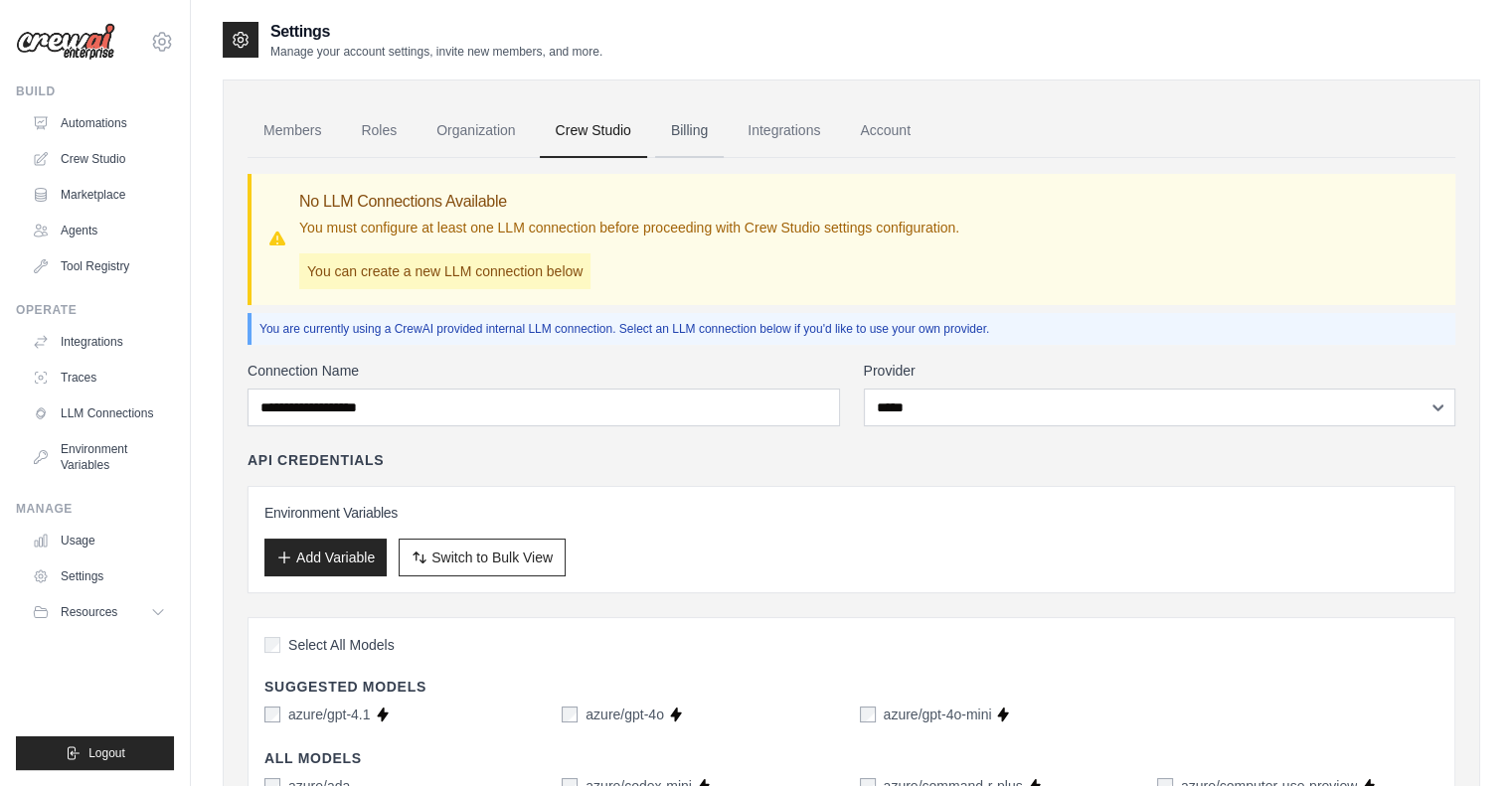 click on "Billing" at bounding box center [689, 131] 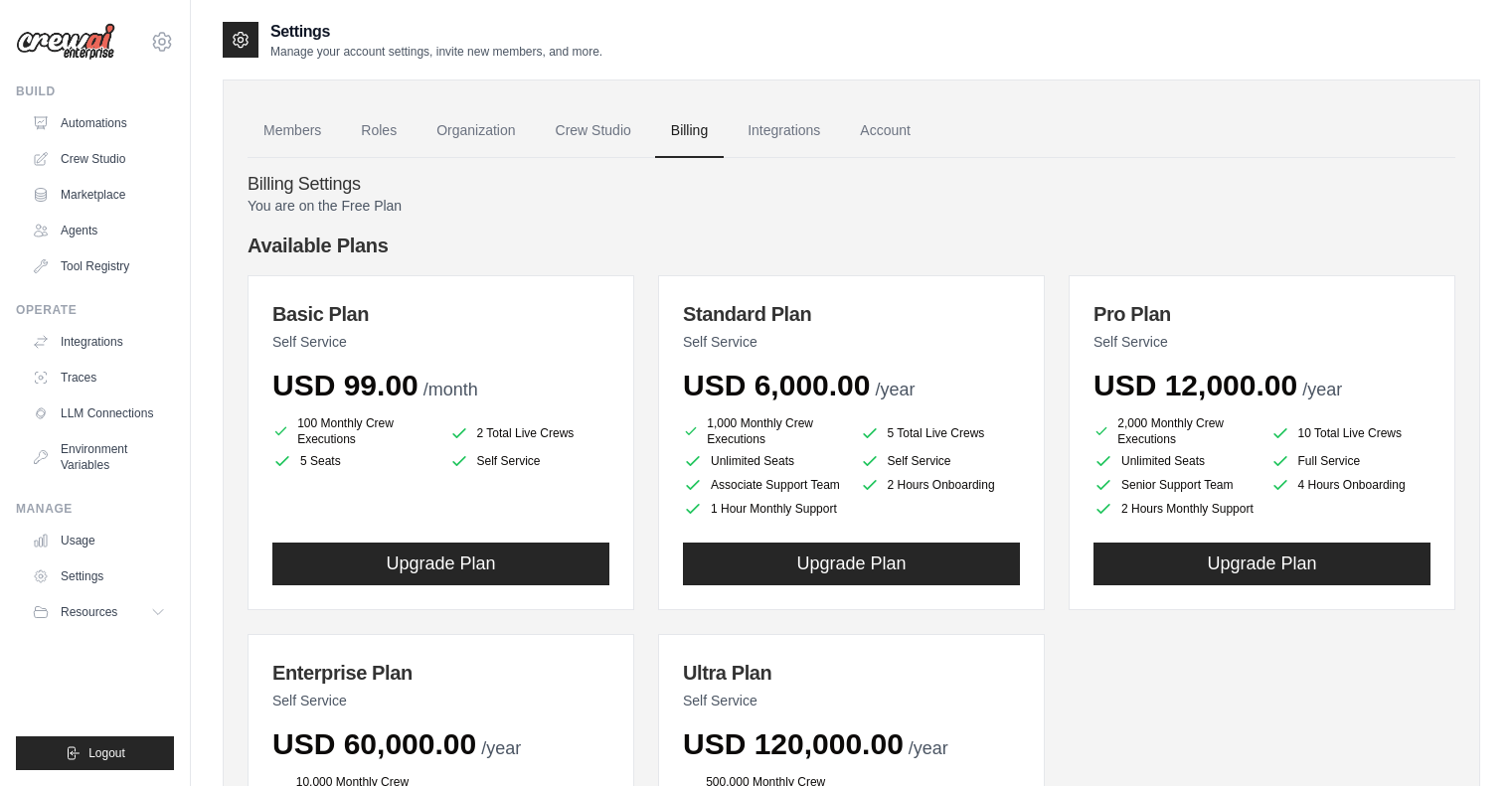 scroll, scrollTop: 0, scrollLeft: 0, axis: both 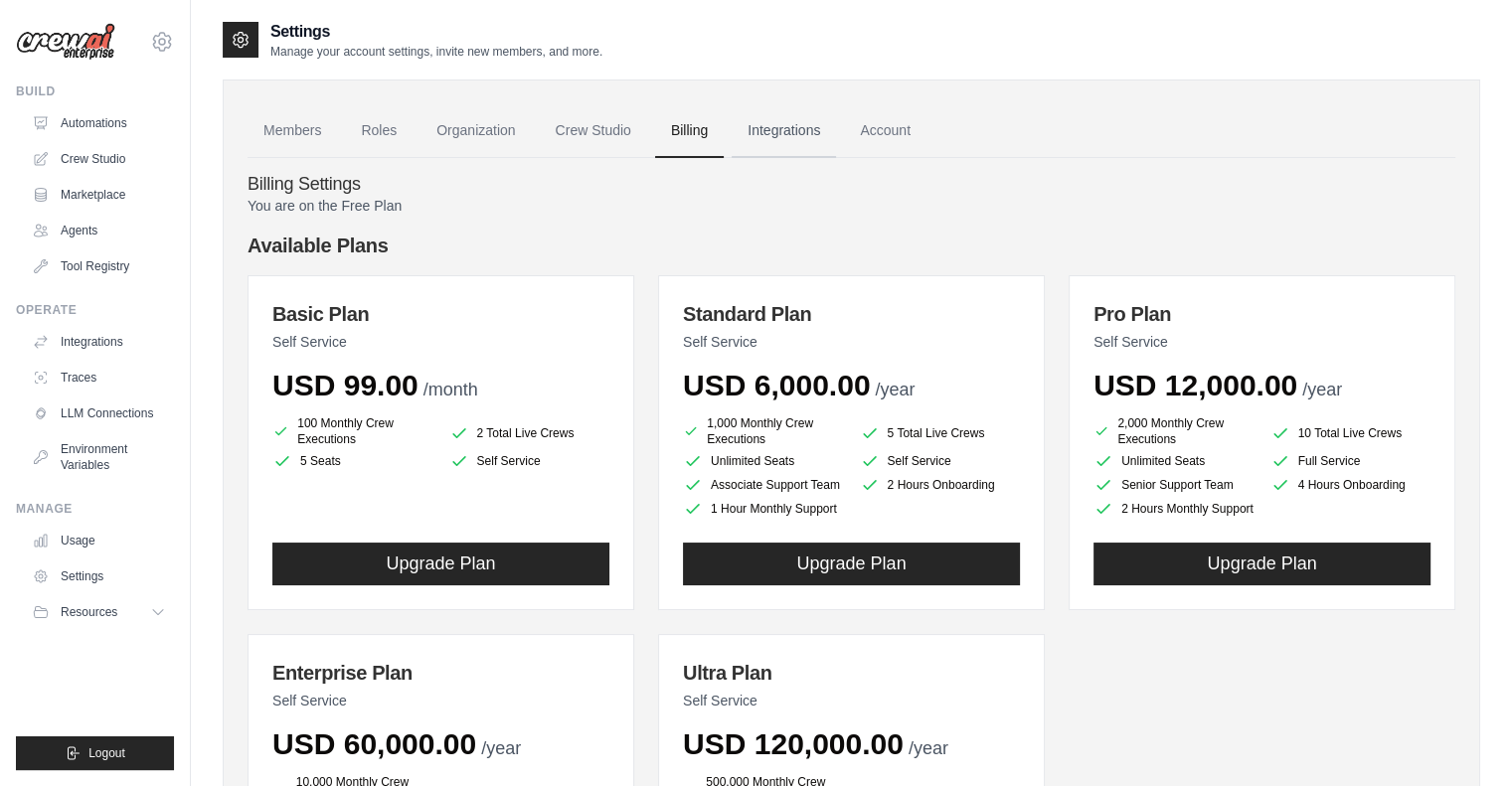 click on "Integrations" at bounding box center [783, 131] 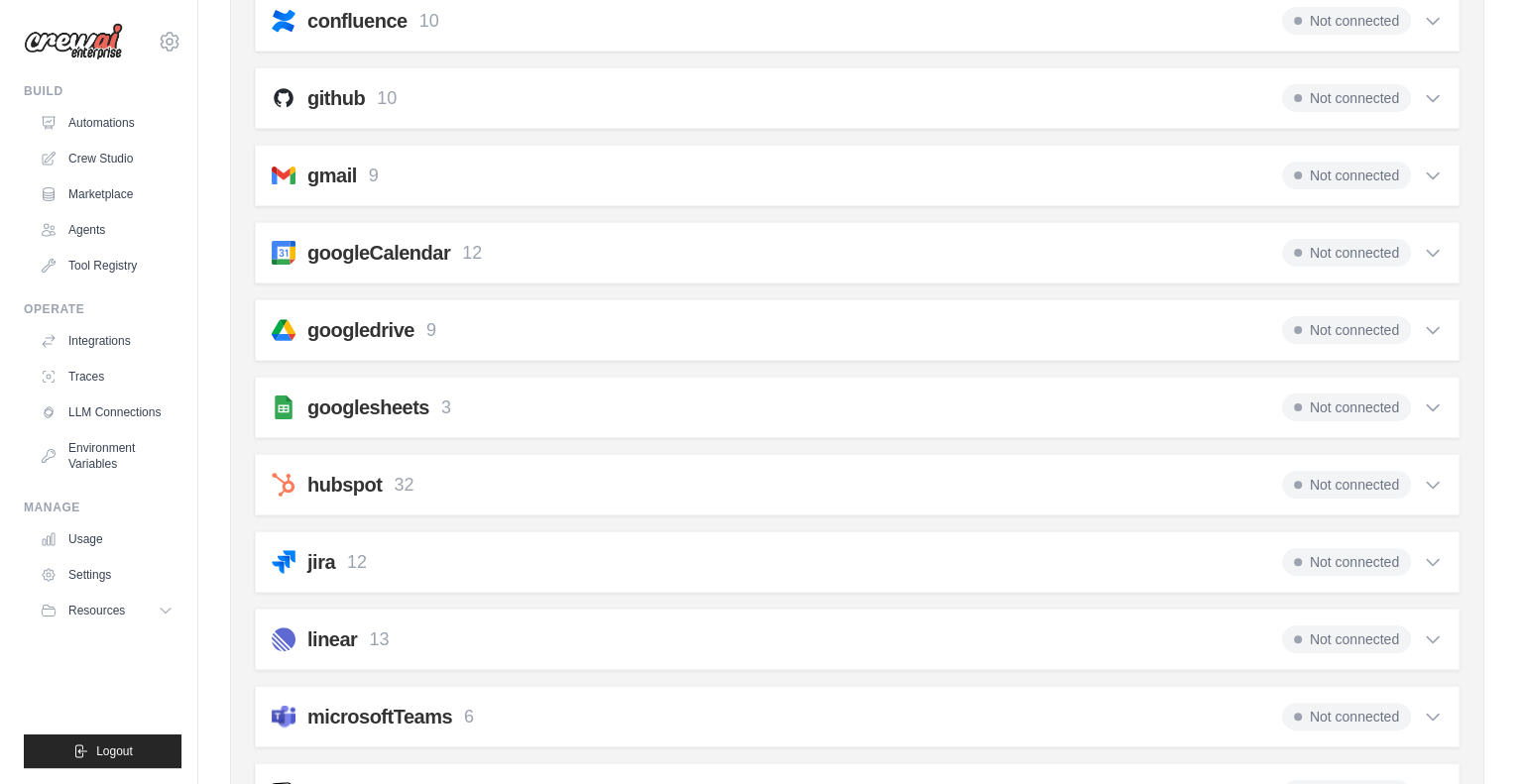scroll, scrollTop: 0, scrollLeft: 0, axis: both 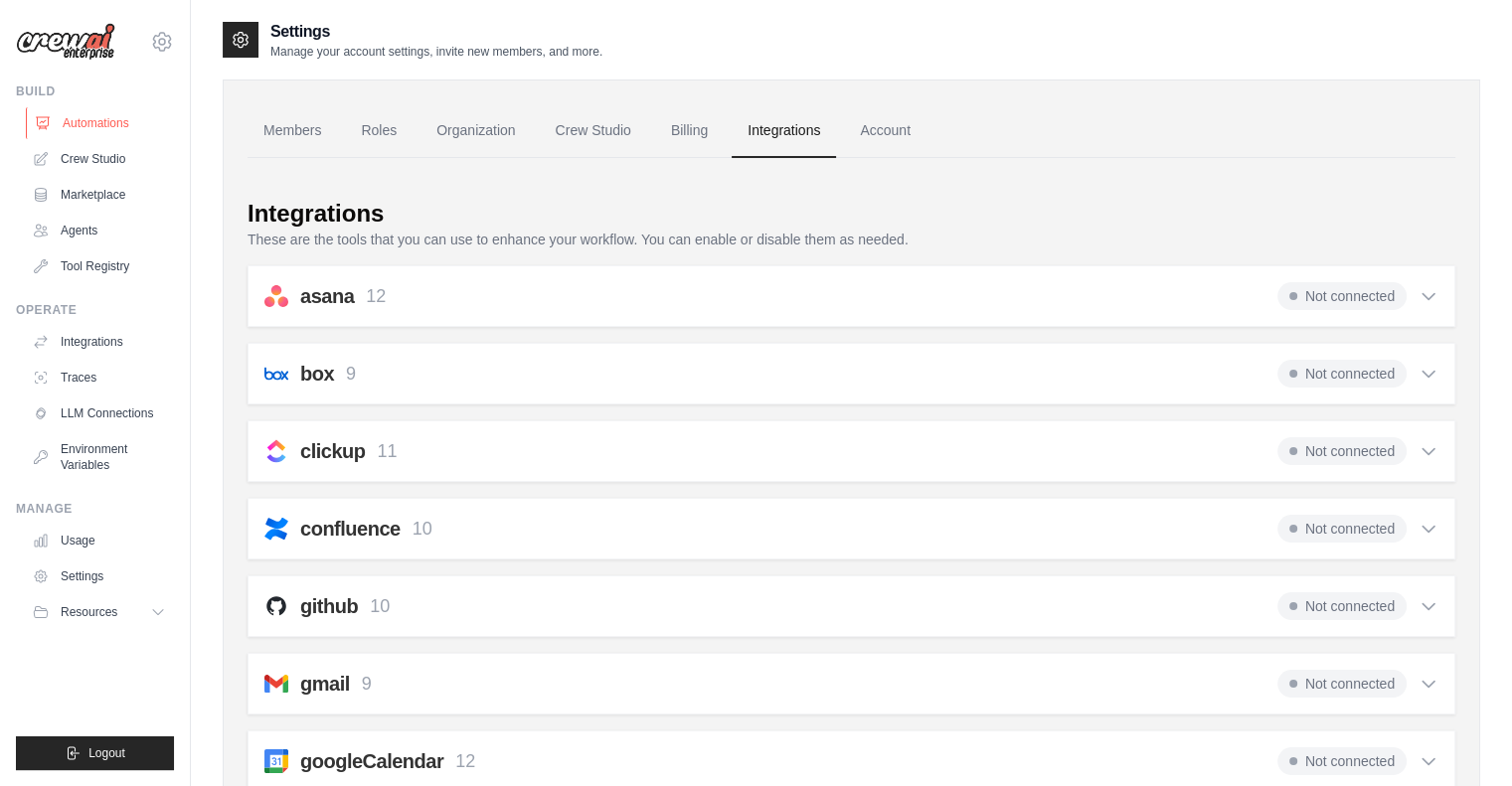 click on "Automations" at bounding box center [100, 123] 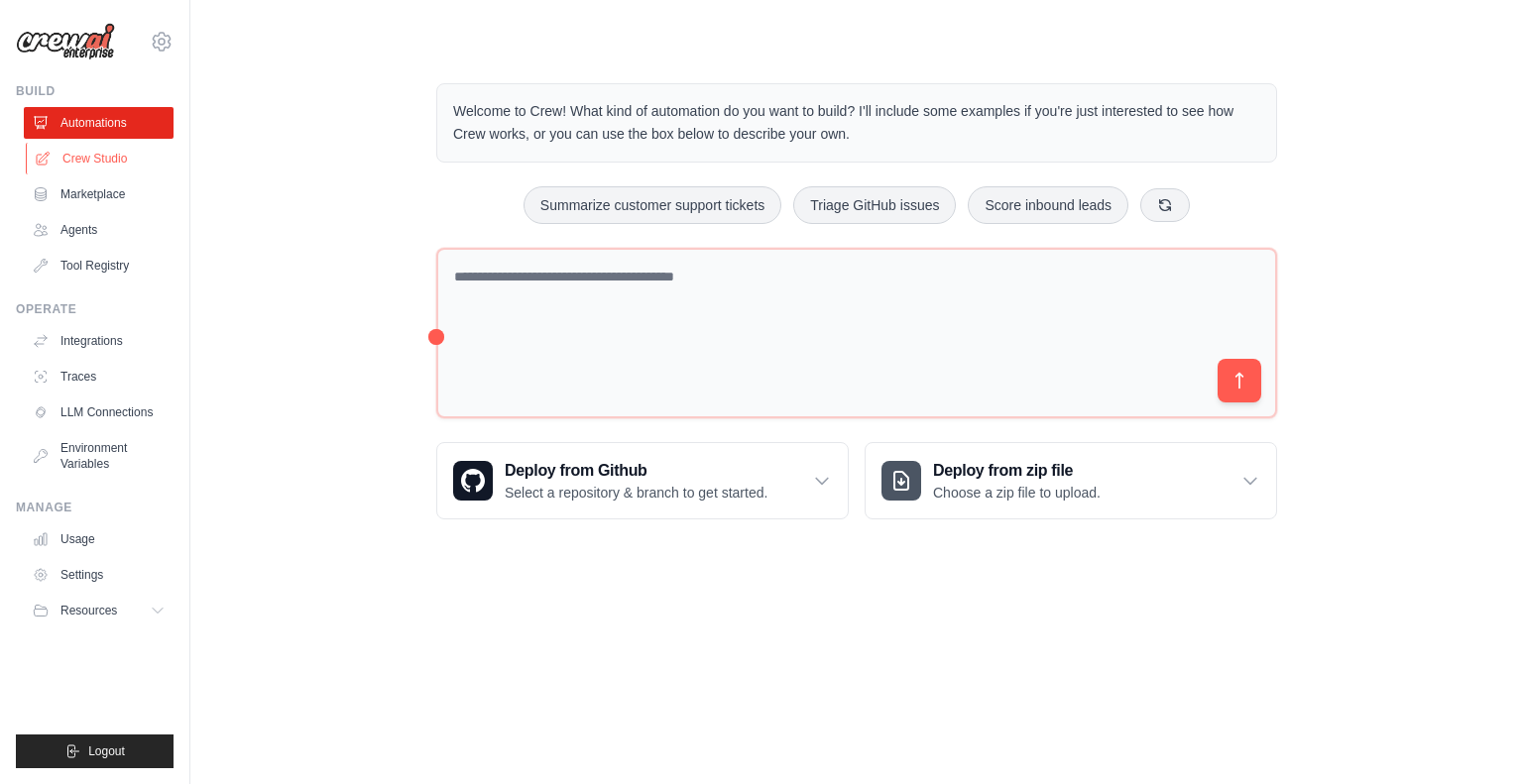 click on "Crew Studio" at bounding box center (100, 159) 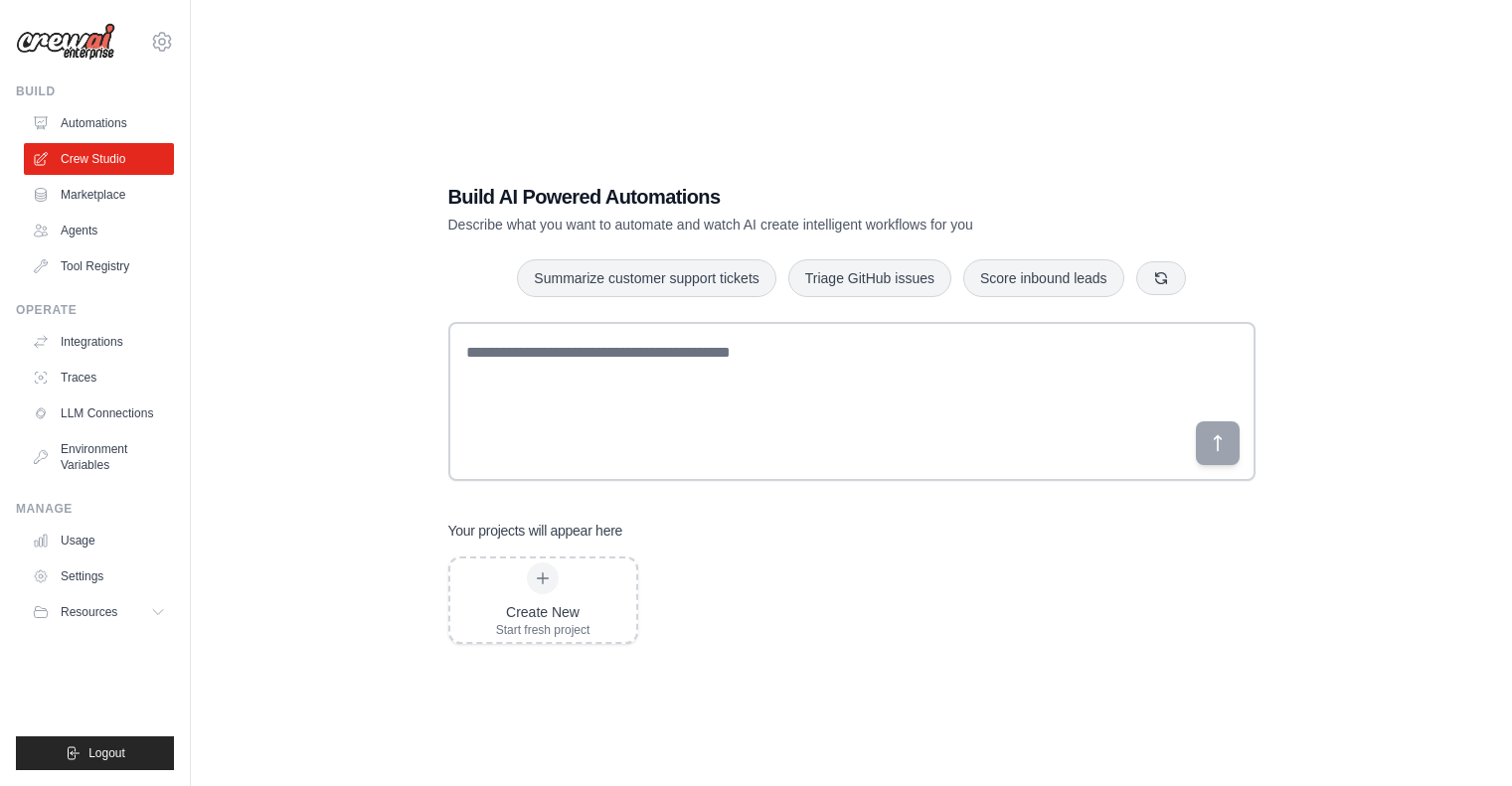 scroll, scrollTop: 0, scrollLeft: 0, axis: both 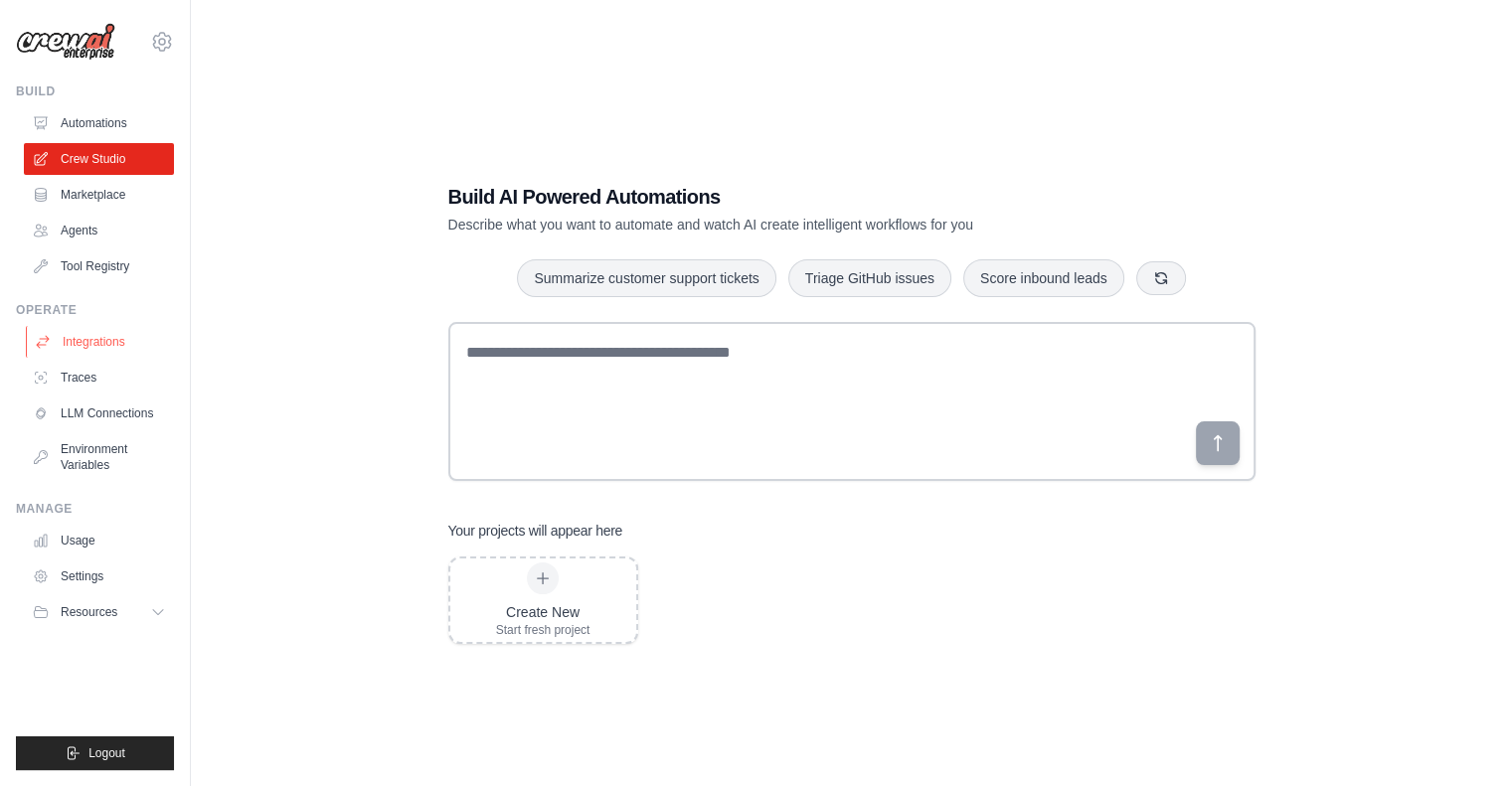 click on "Integrations" at bounding box center (100, 342) 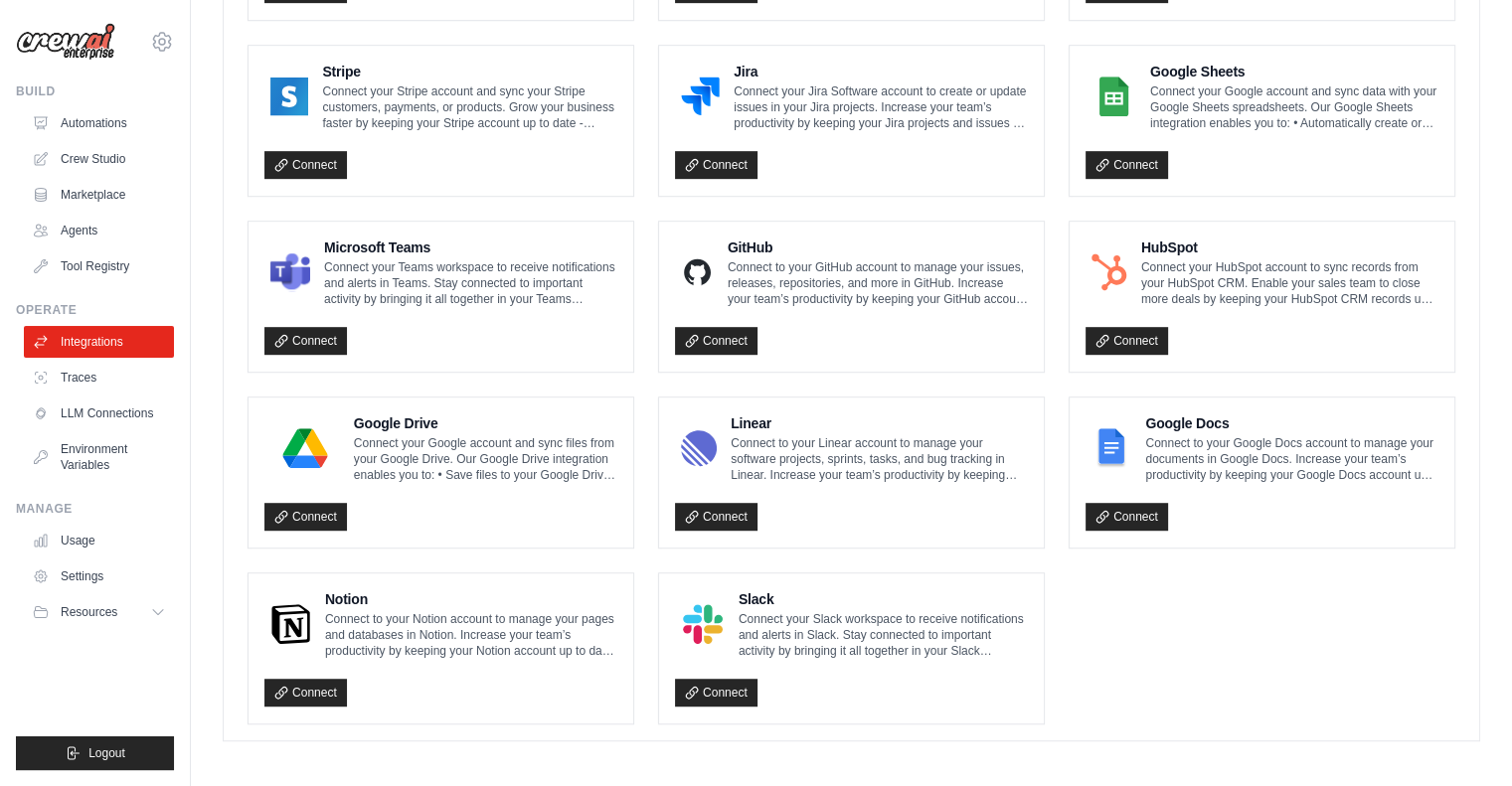 scroll, scrollTop: 0, scrollLeft: 0, axis: both 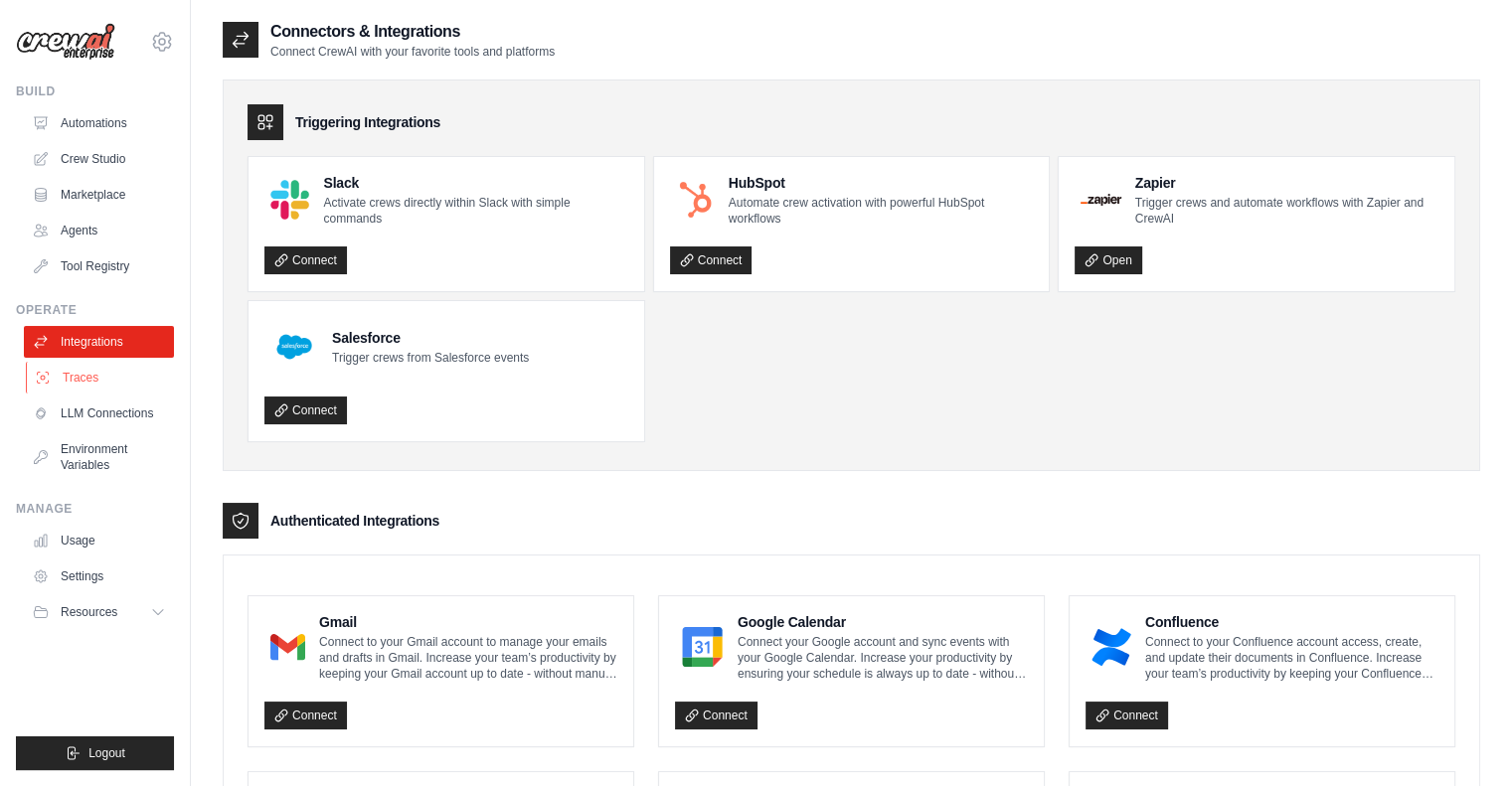 click on "Traces" at bounding box center [100, 378] 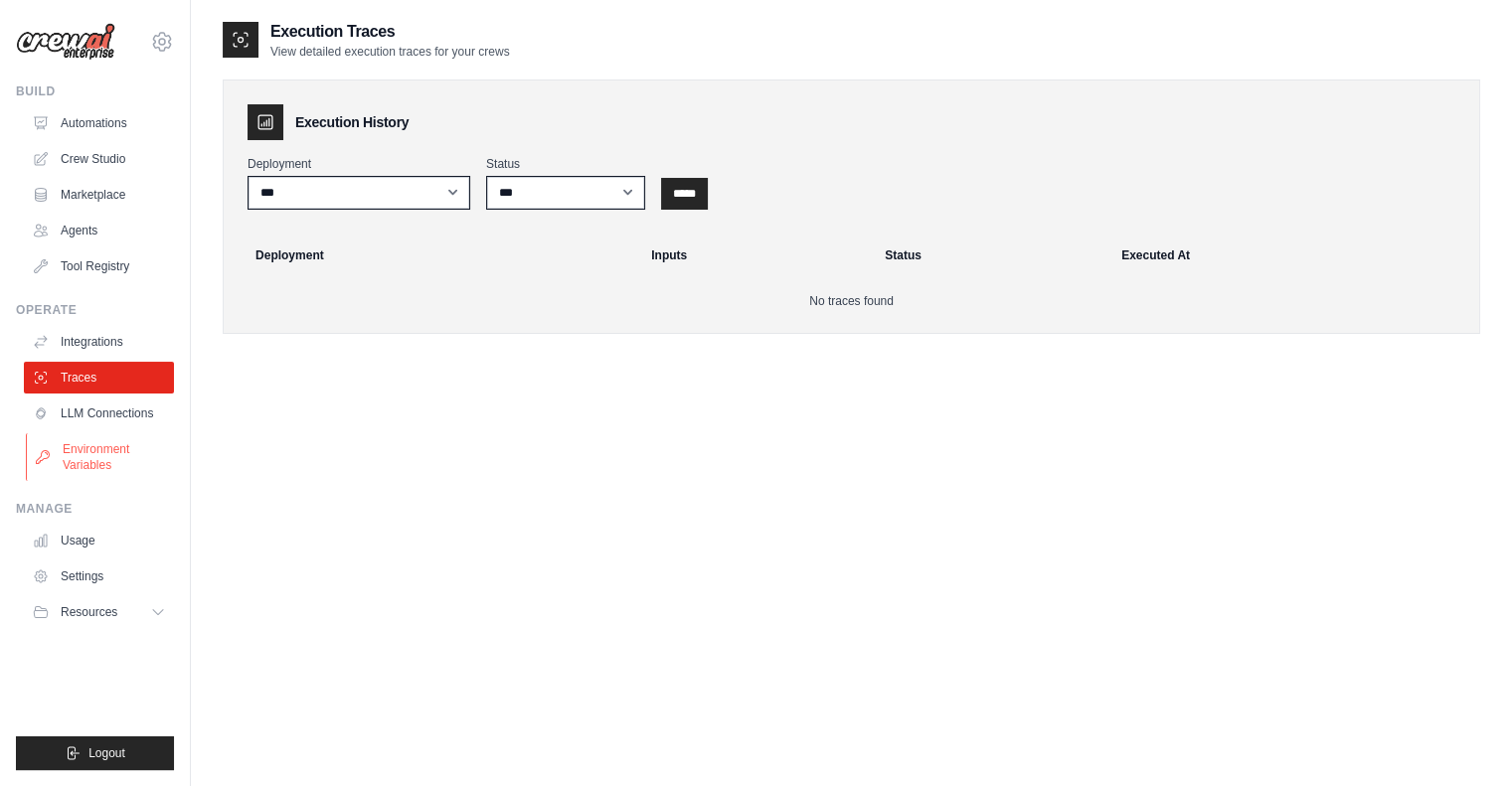 click on "Environment Variables" at bounding box center [100, 457] 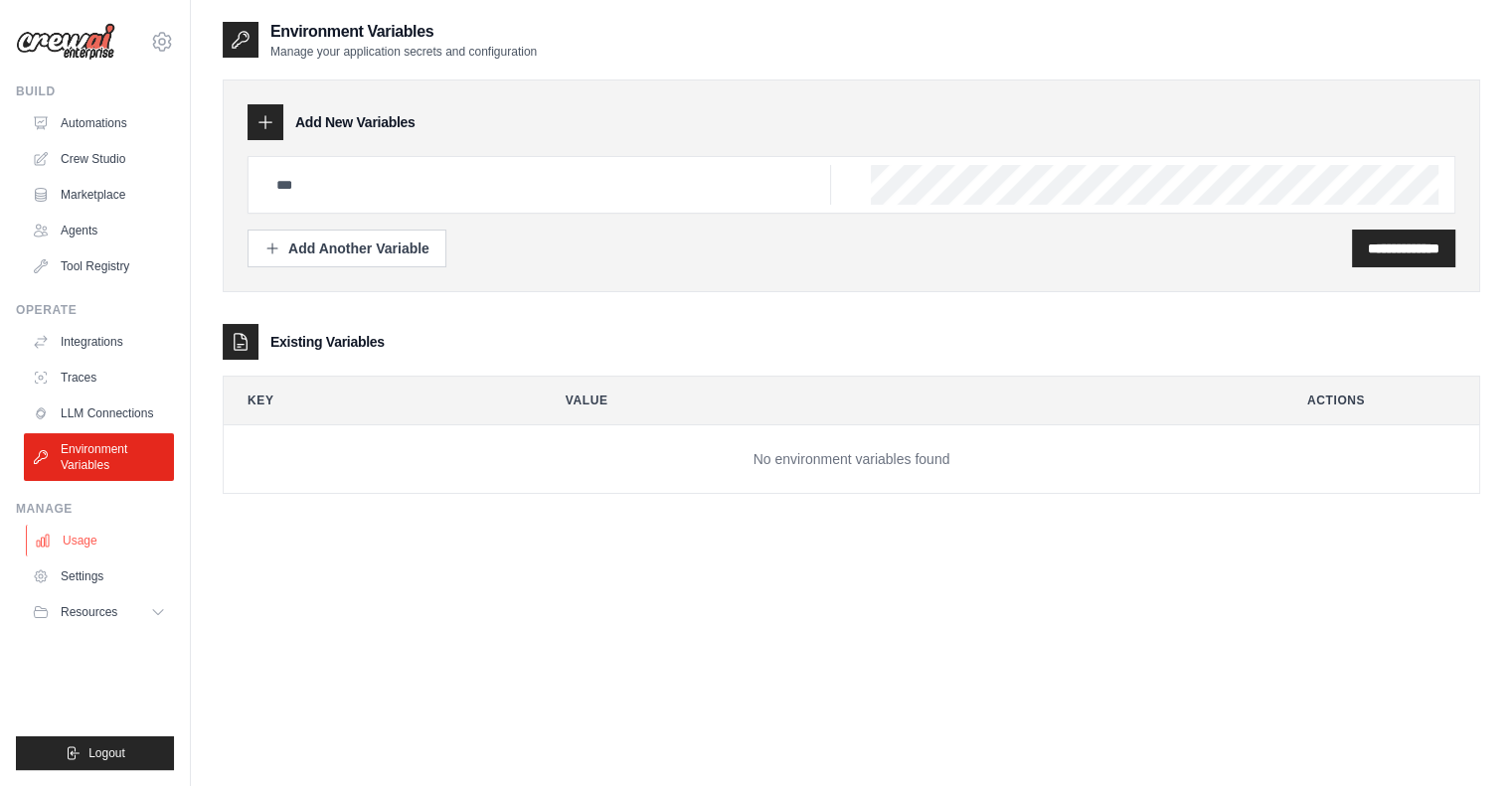 click on "Usage" at bounding box center (100, 541) 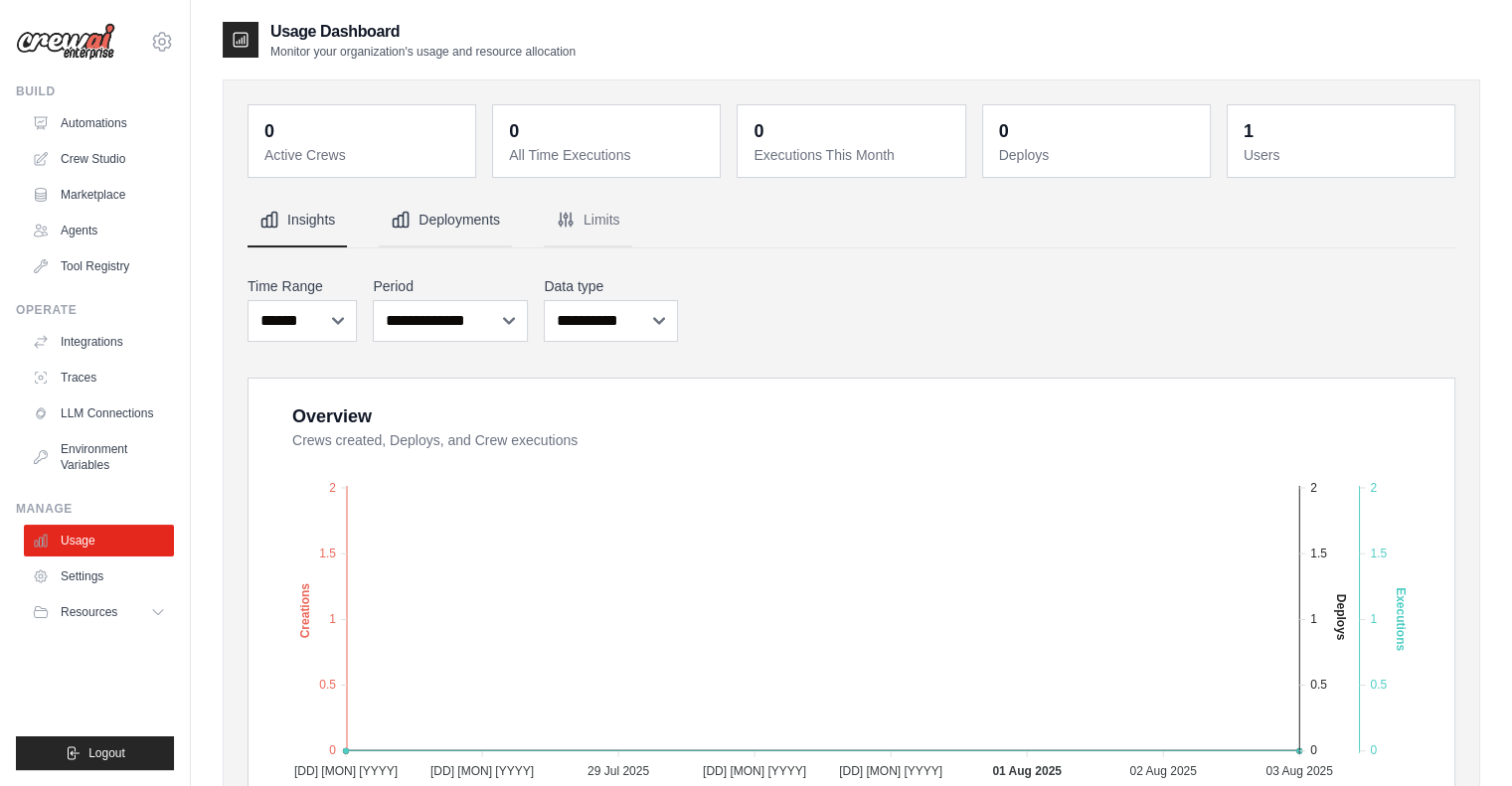 click on "Deployments" at bounding box center (445, 221) 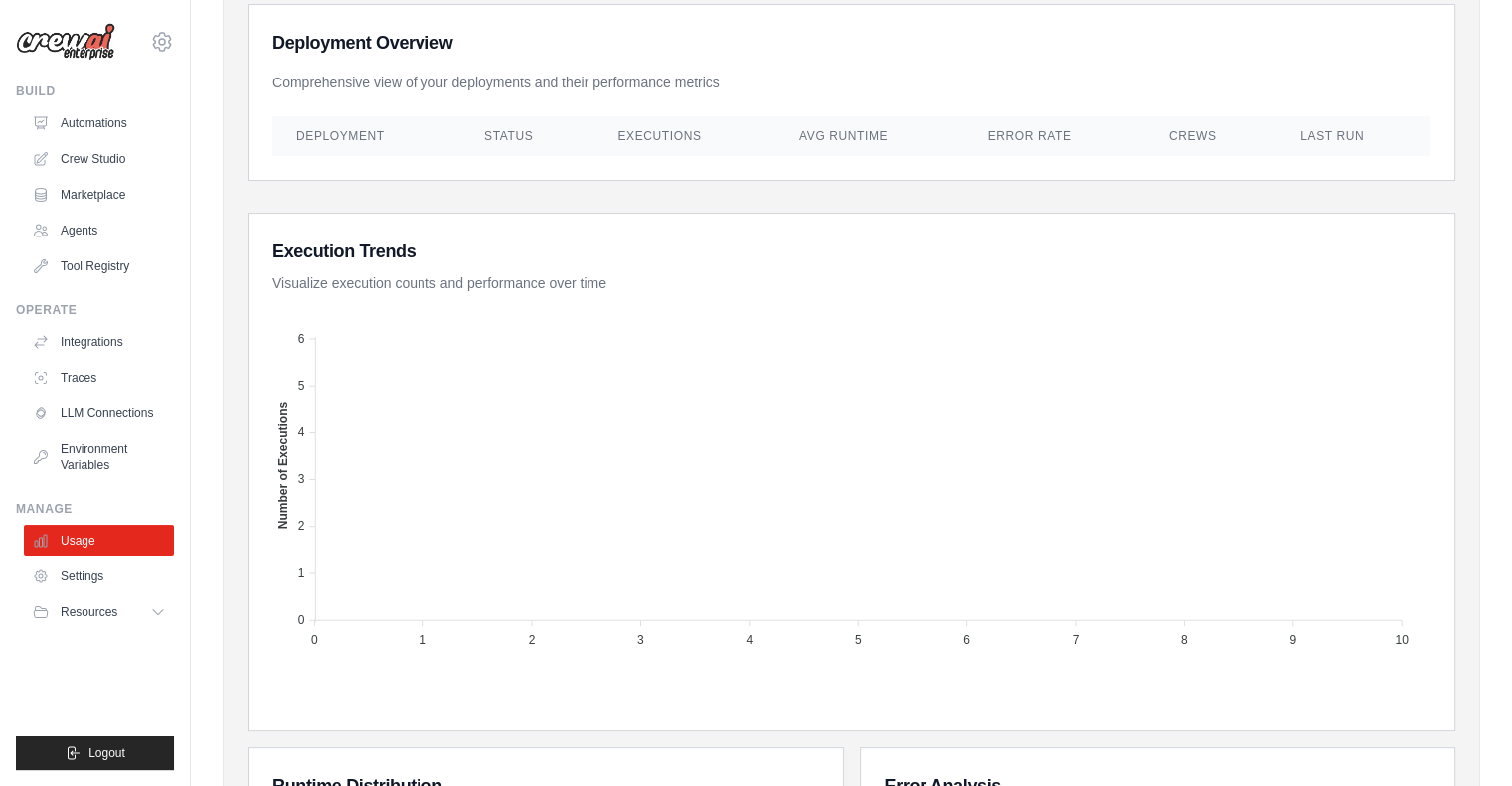 scroll, scrollTop: 0, scrollLeft: 0, axis: both 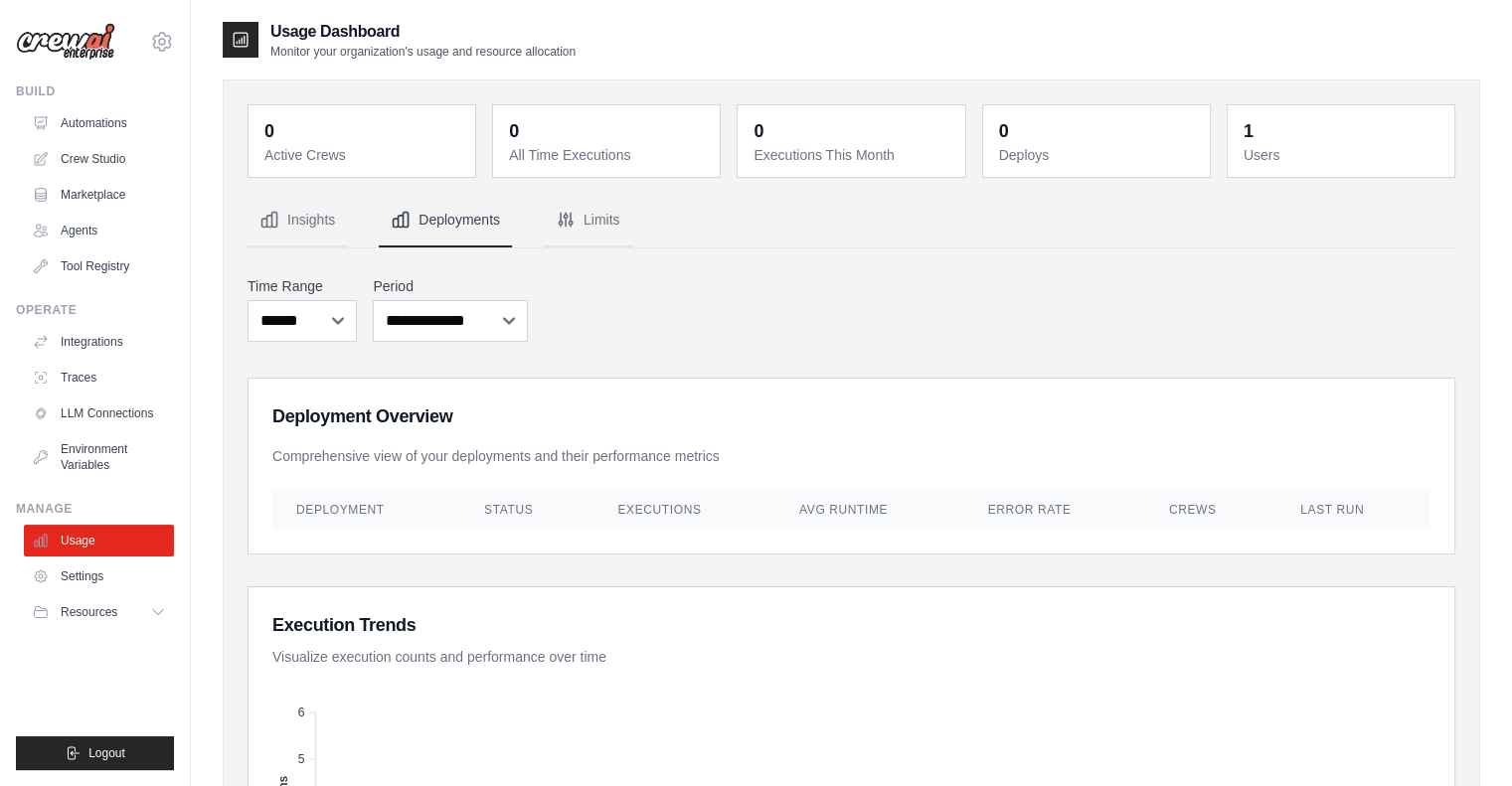 type 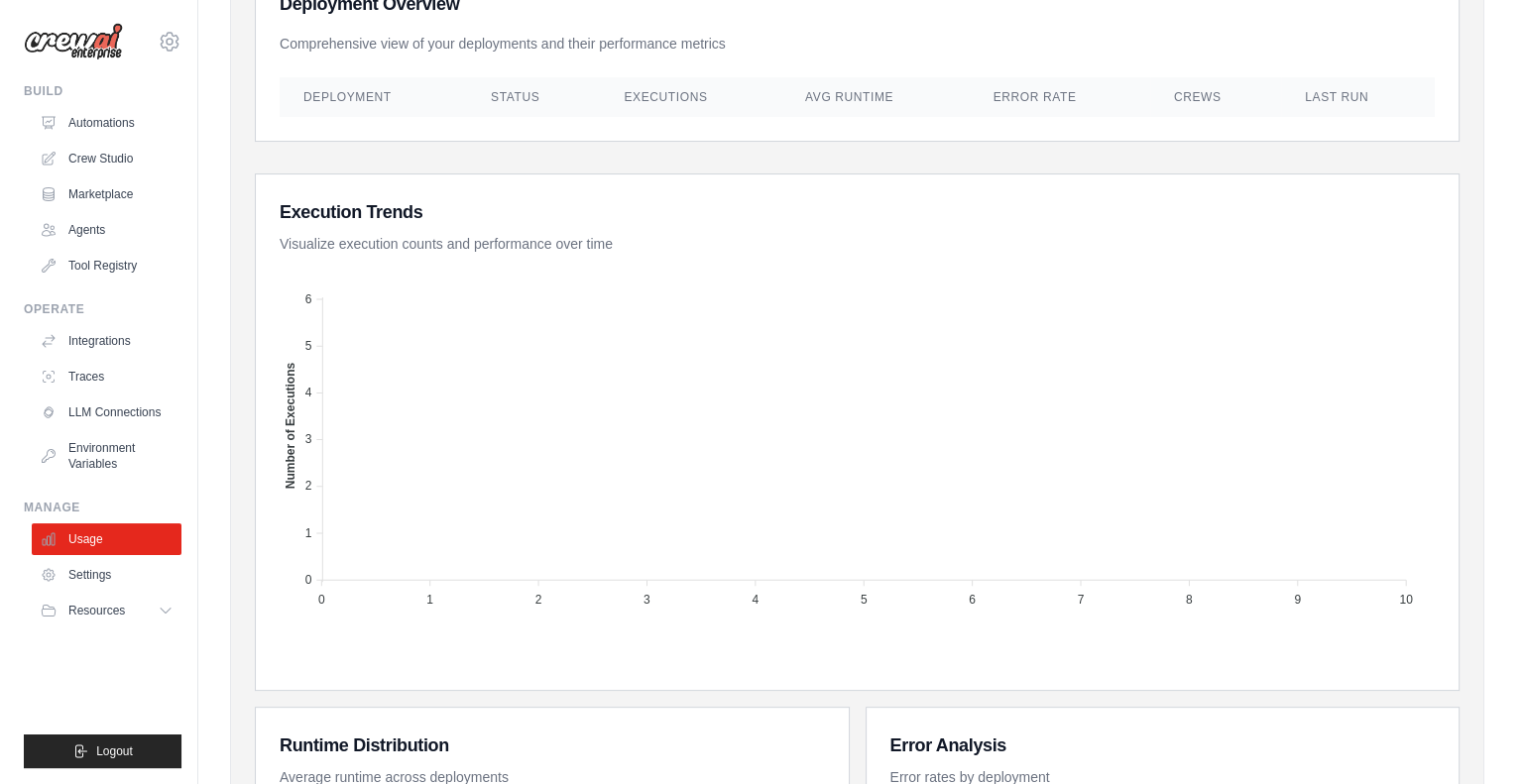 scroll, scrollTop: 0, scrollLeft: 0, axis: both 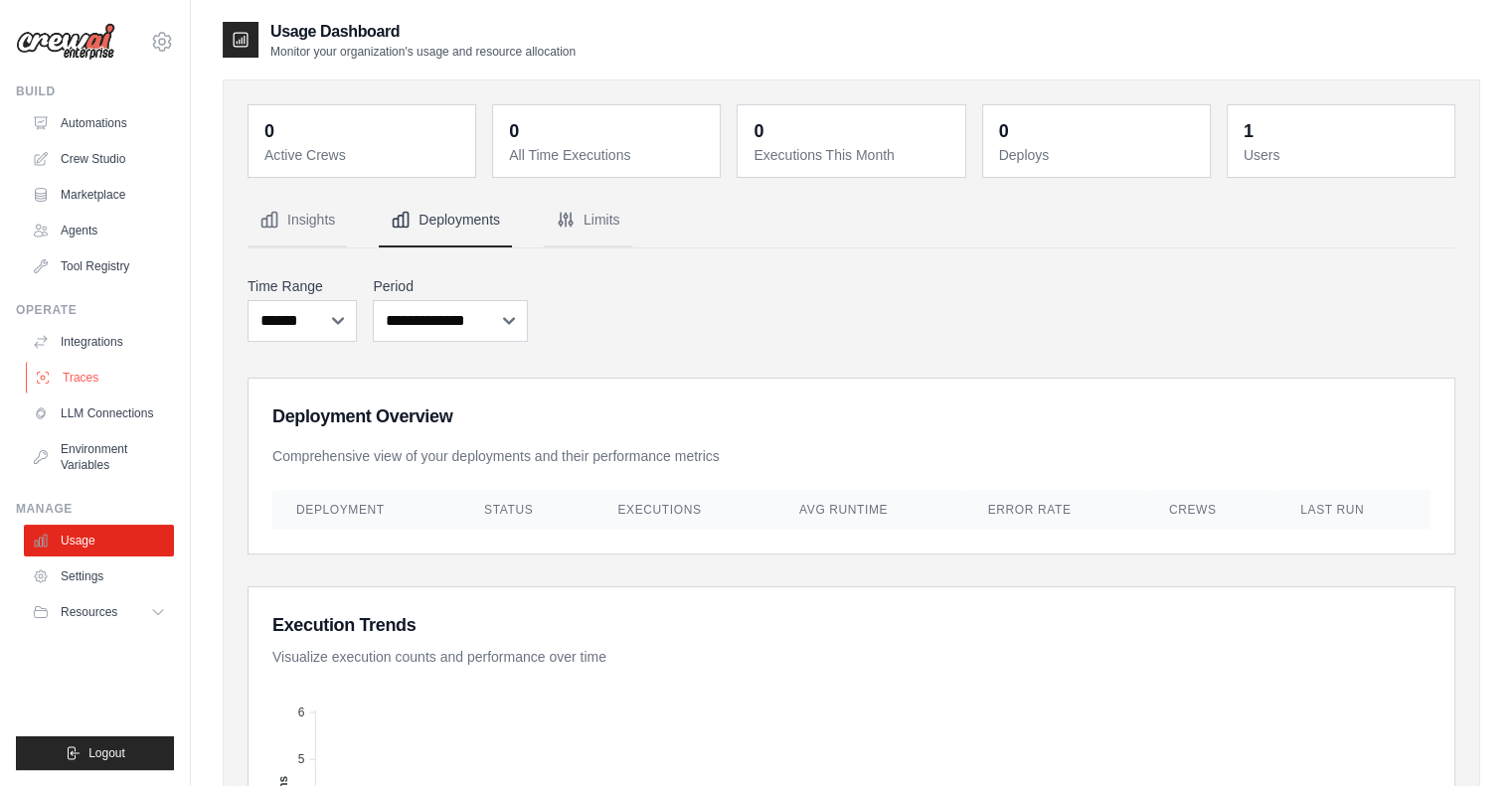 click on "Traces" at bounding box center (100, 378) 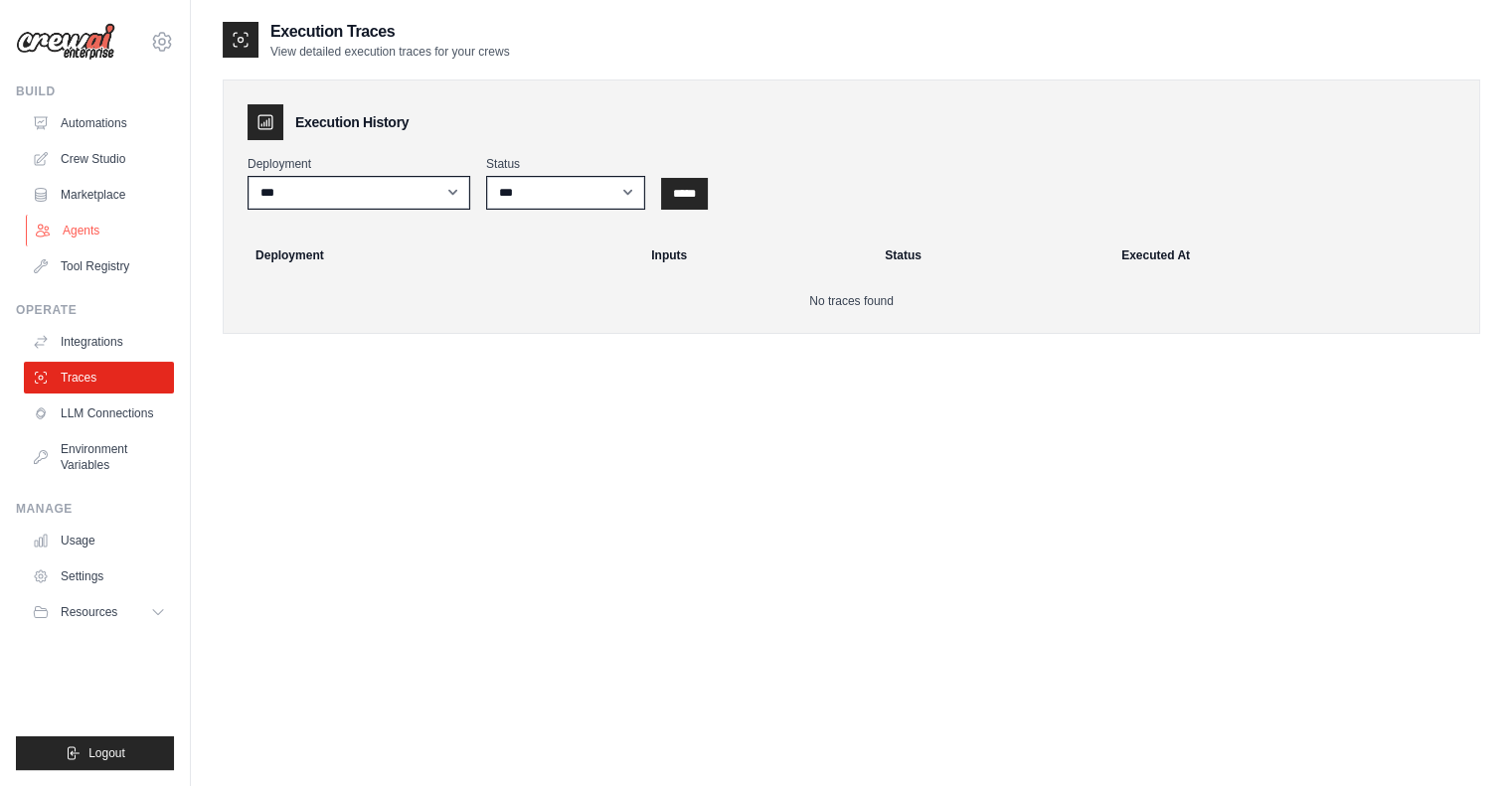 click on "Agents" at bounding box center (100, 231) 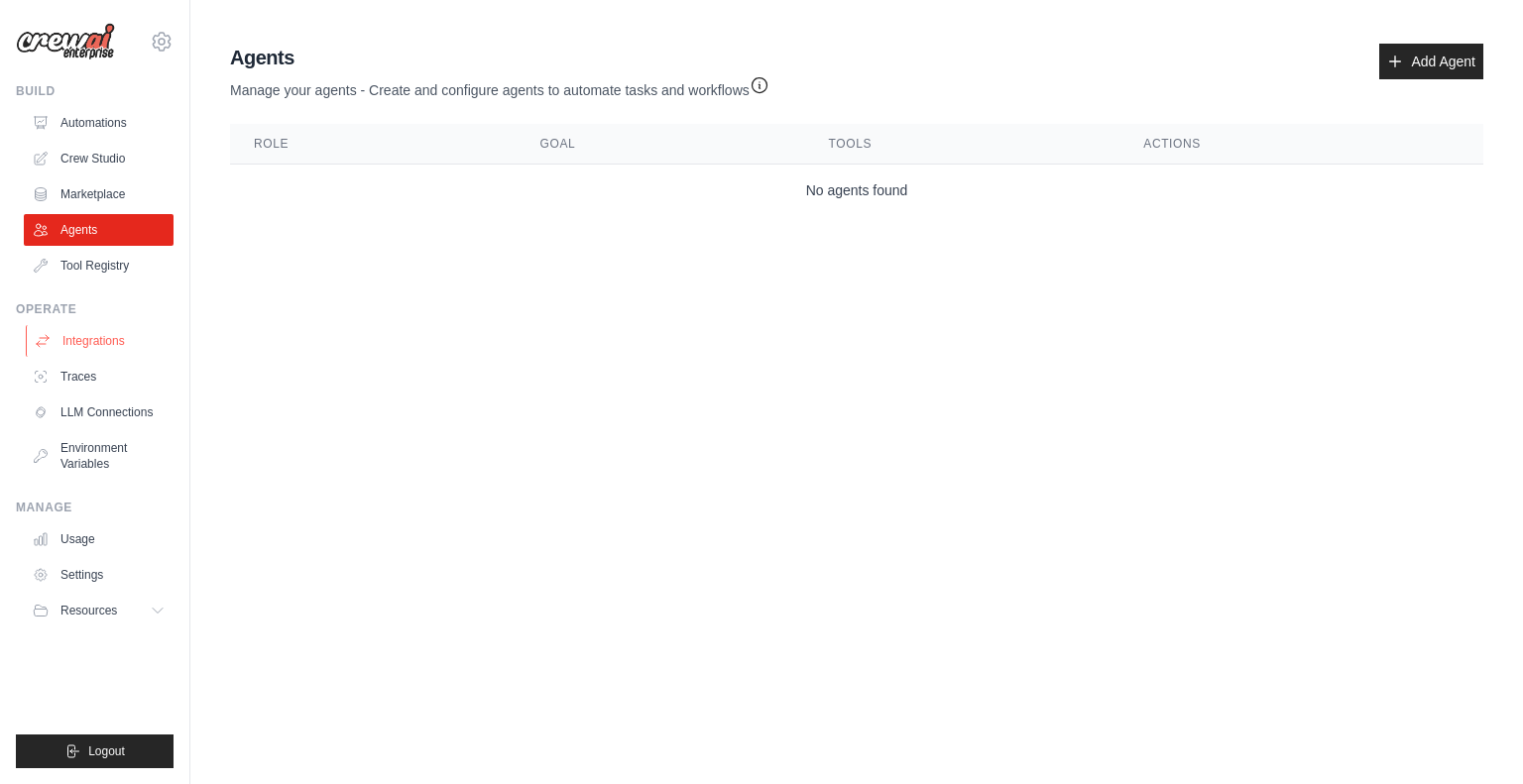 click on "Integrations" at bounding box center (100, 341) 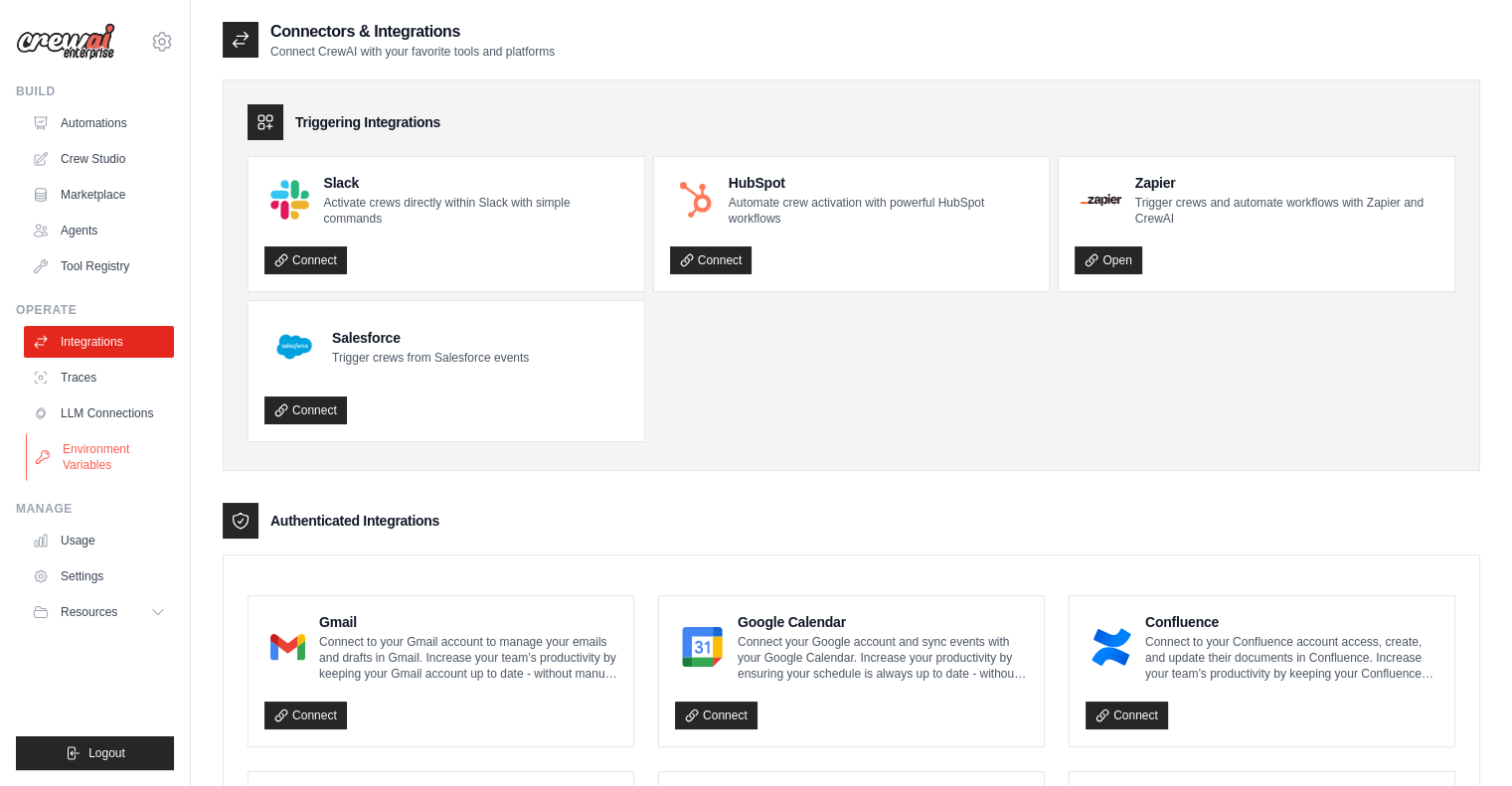 click on "Environment Variables" at bounding box center (100, 457) 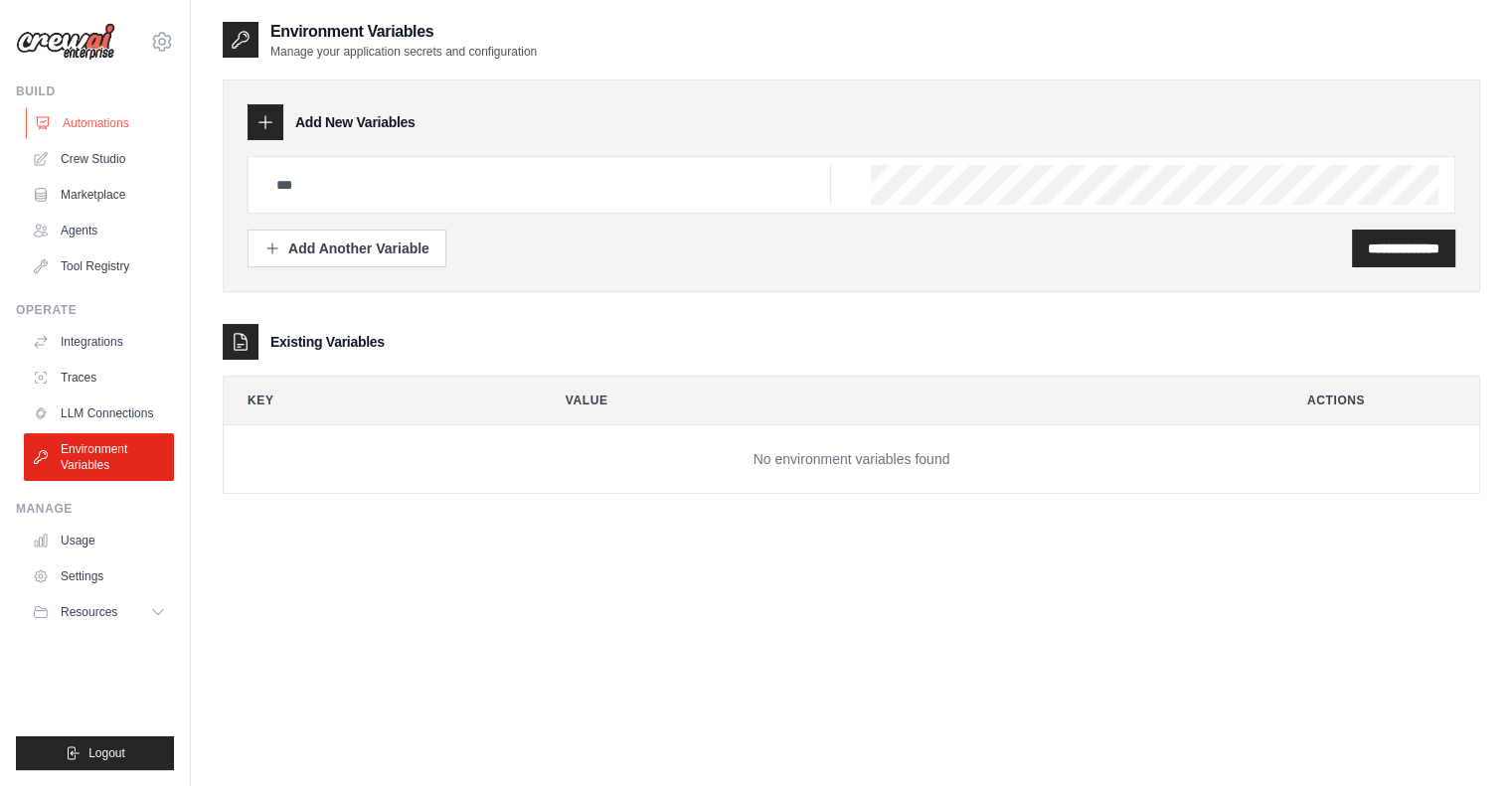 click on "Automations" at bounding box center (100, 123) 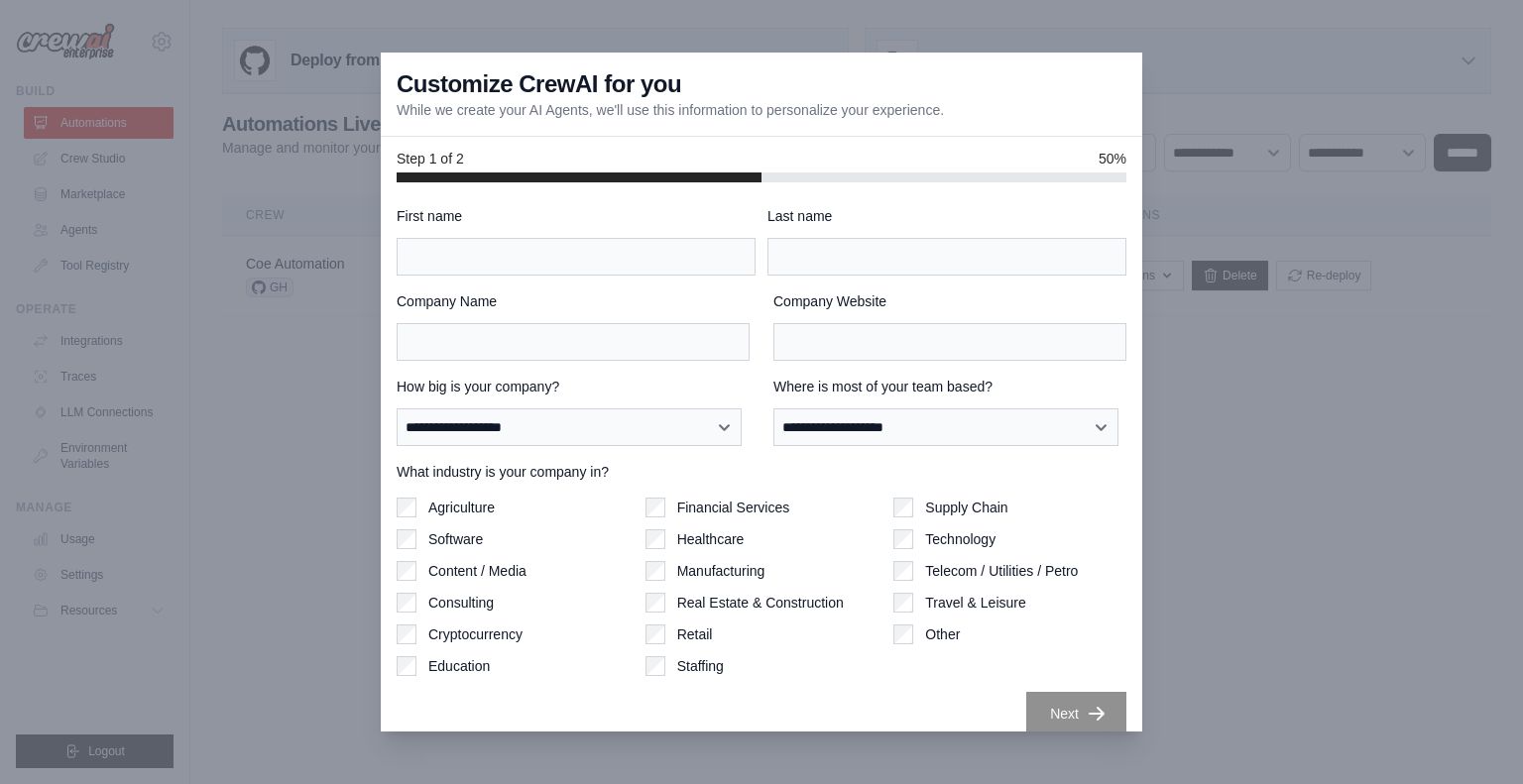 click at bounding box center (762, 392) 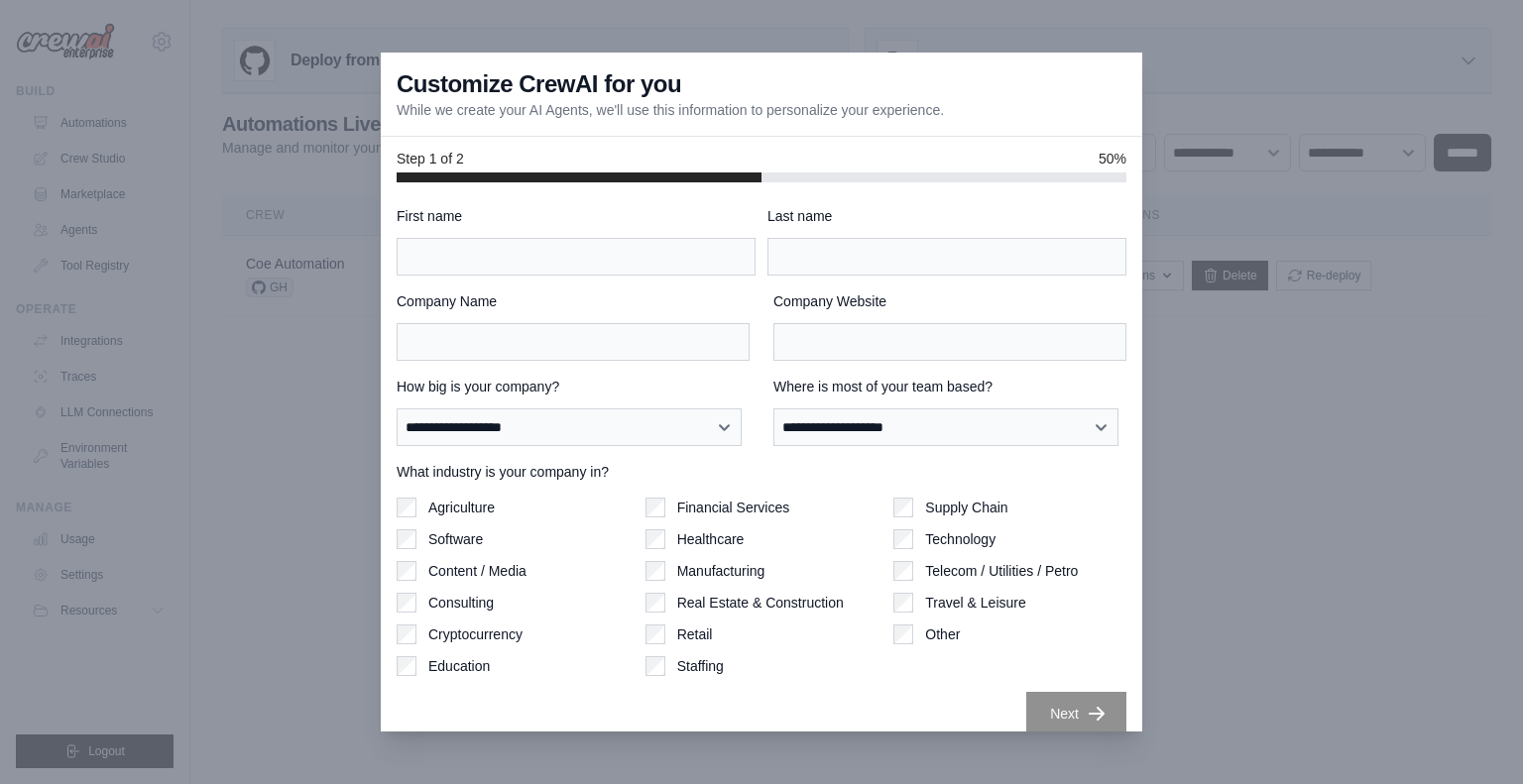 scroll, scrollTop: 0, scrollLeft: 0, axis: both 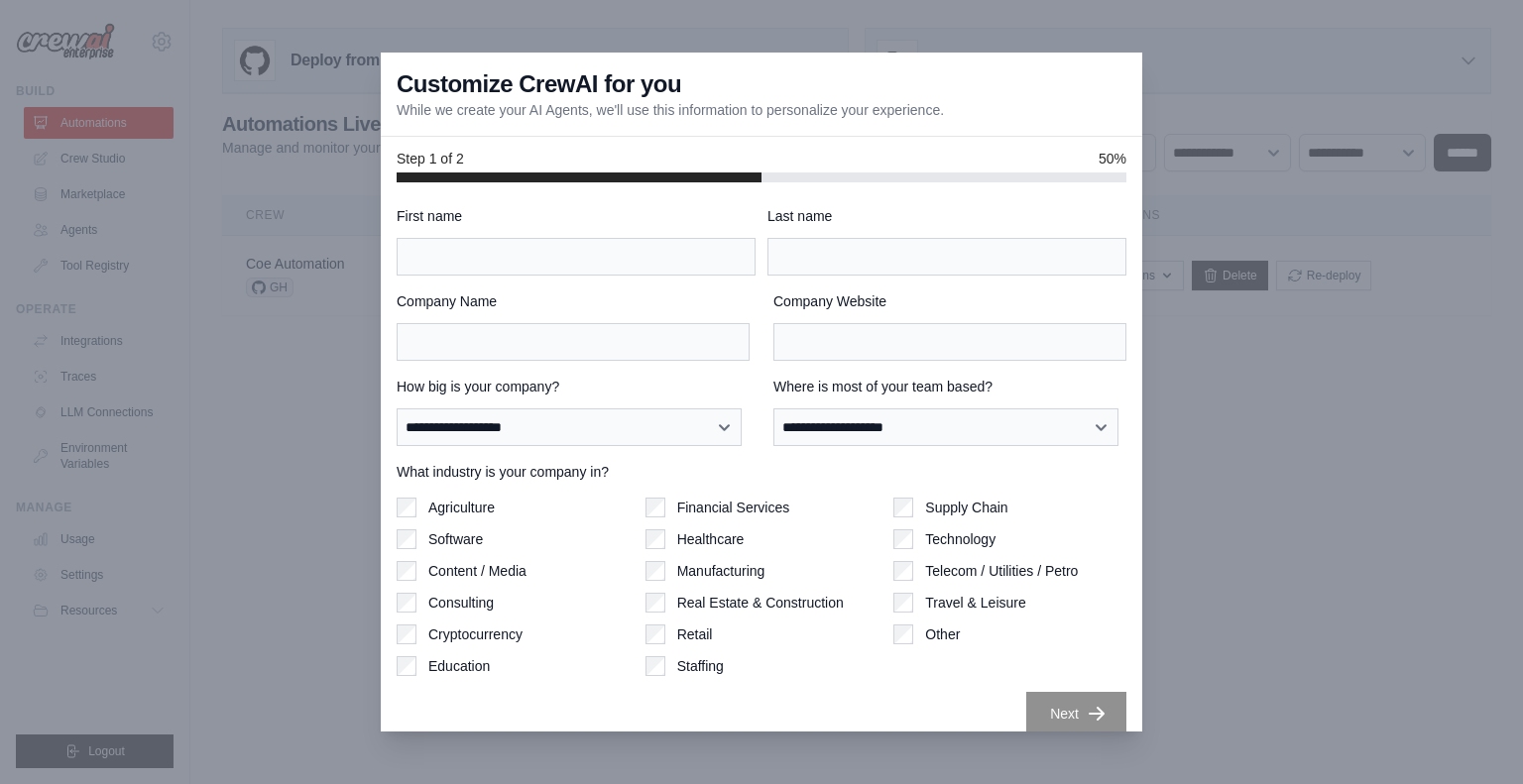 click on "Customize CrewAI for you
While we create your AI Agents, we'll use this information to
personalize your experience." at bounding box center [762, 94] 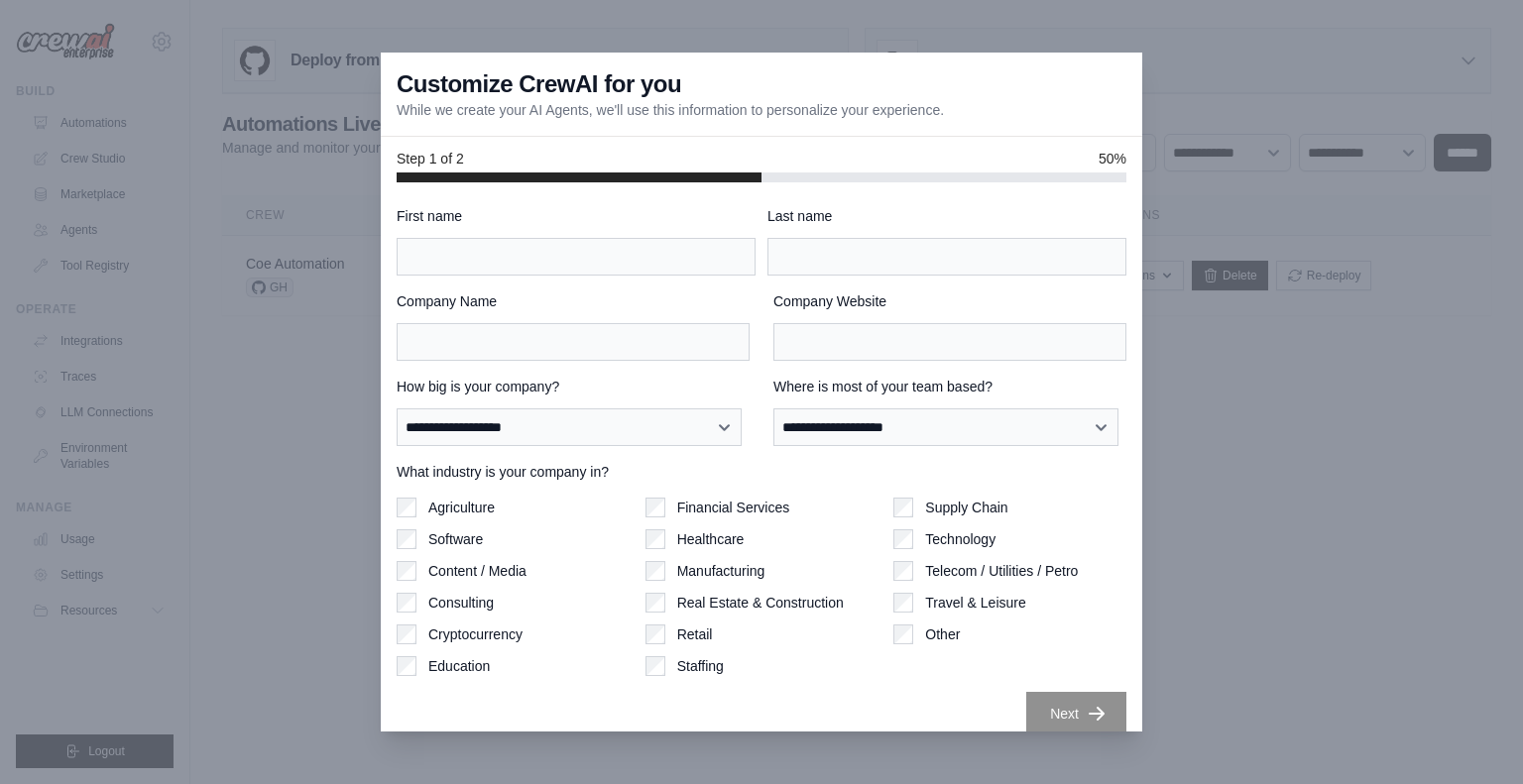 scroll, scrollTop: 0, scrollLeft: 0, axis: both 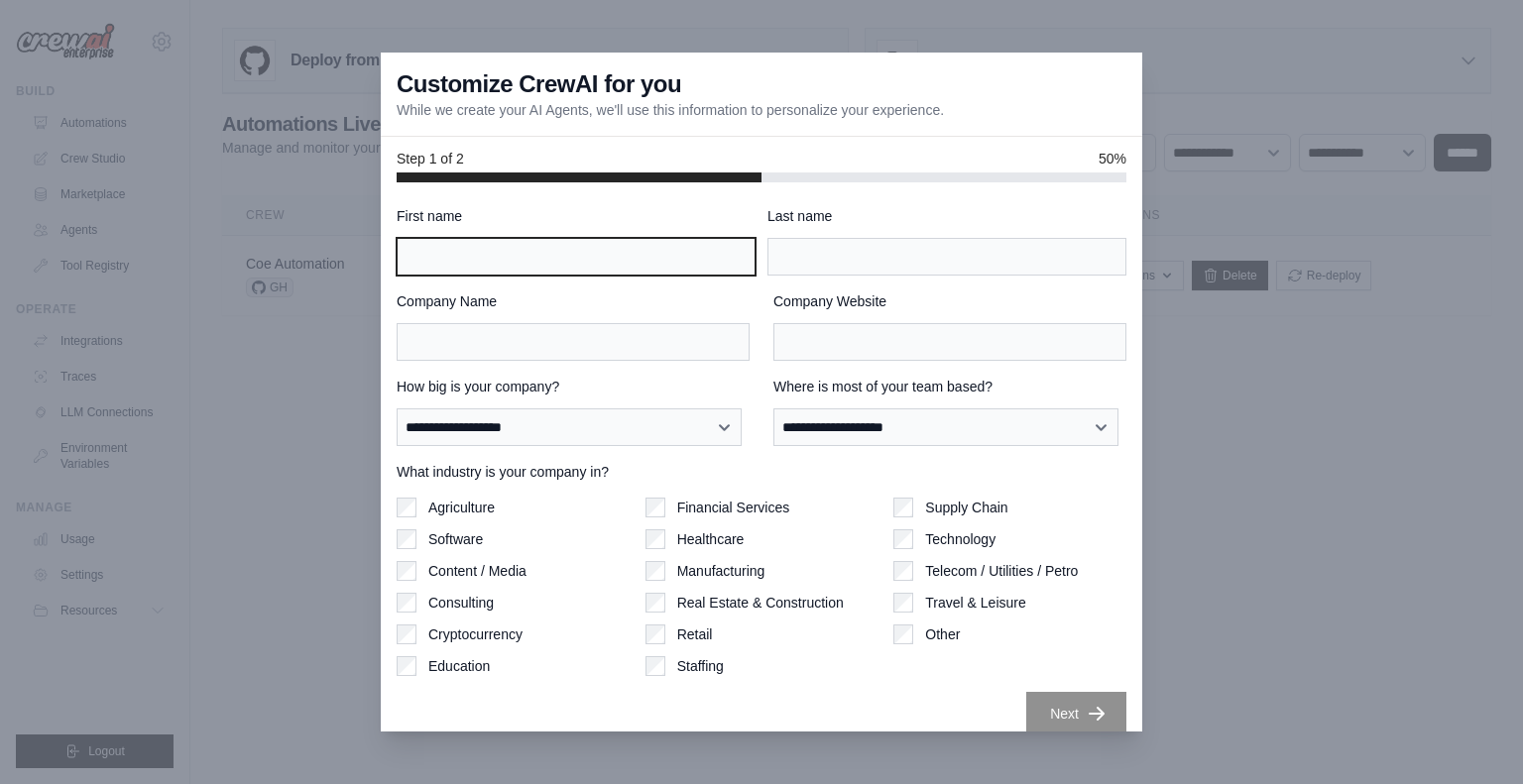 click on "First name" at bounding box center (576, 257) 